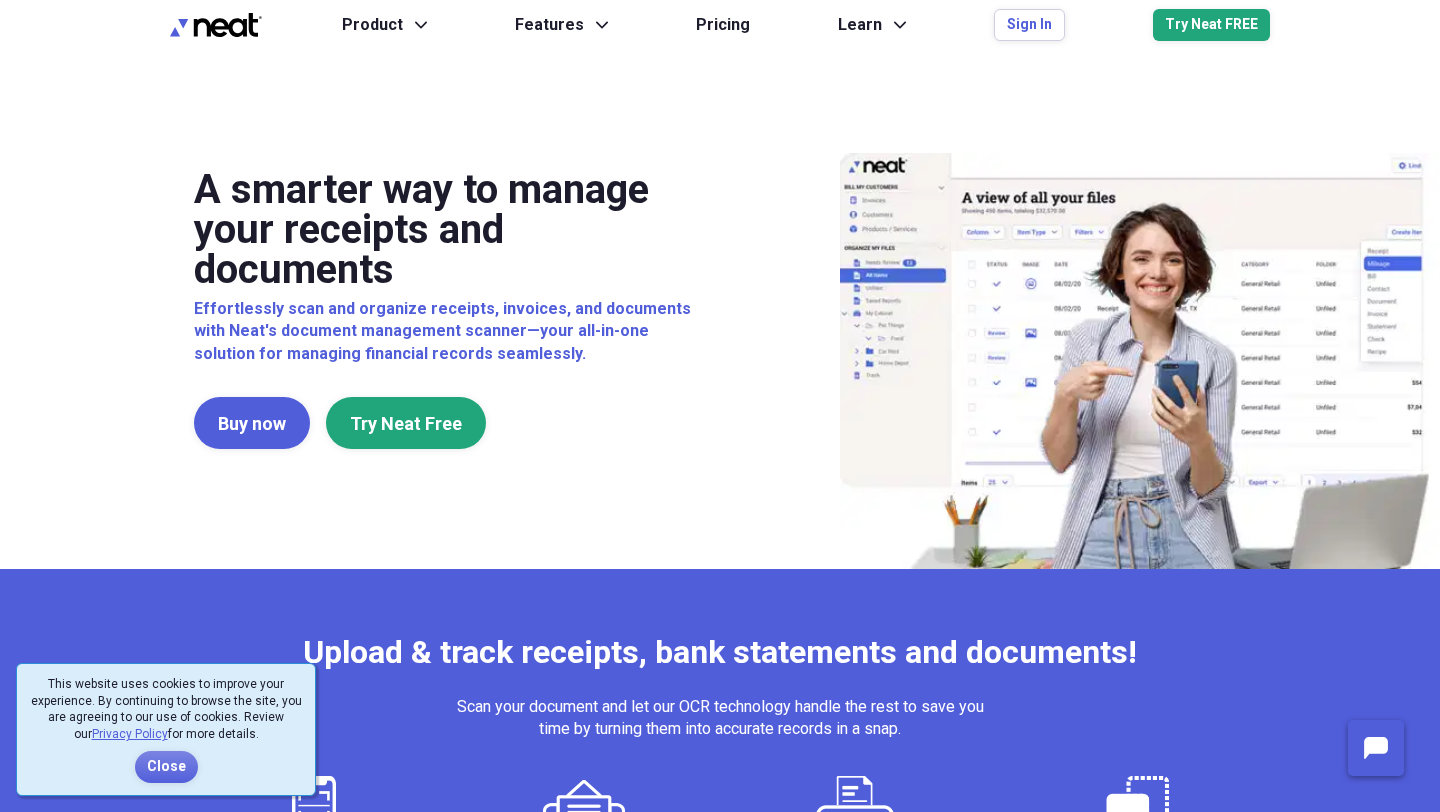 scroll, scrollTop: 0, scrollLeft: 0, axis: both 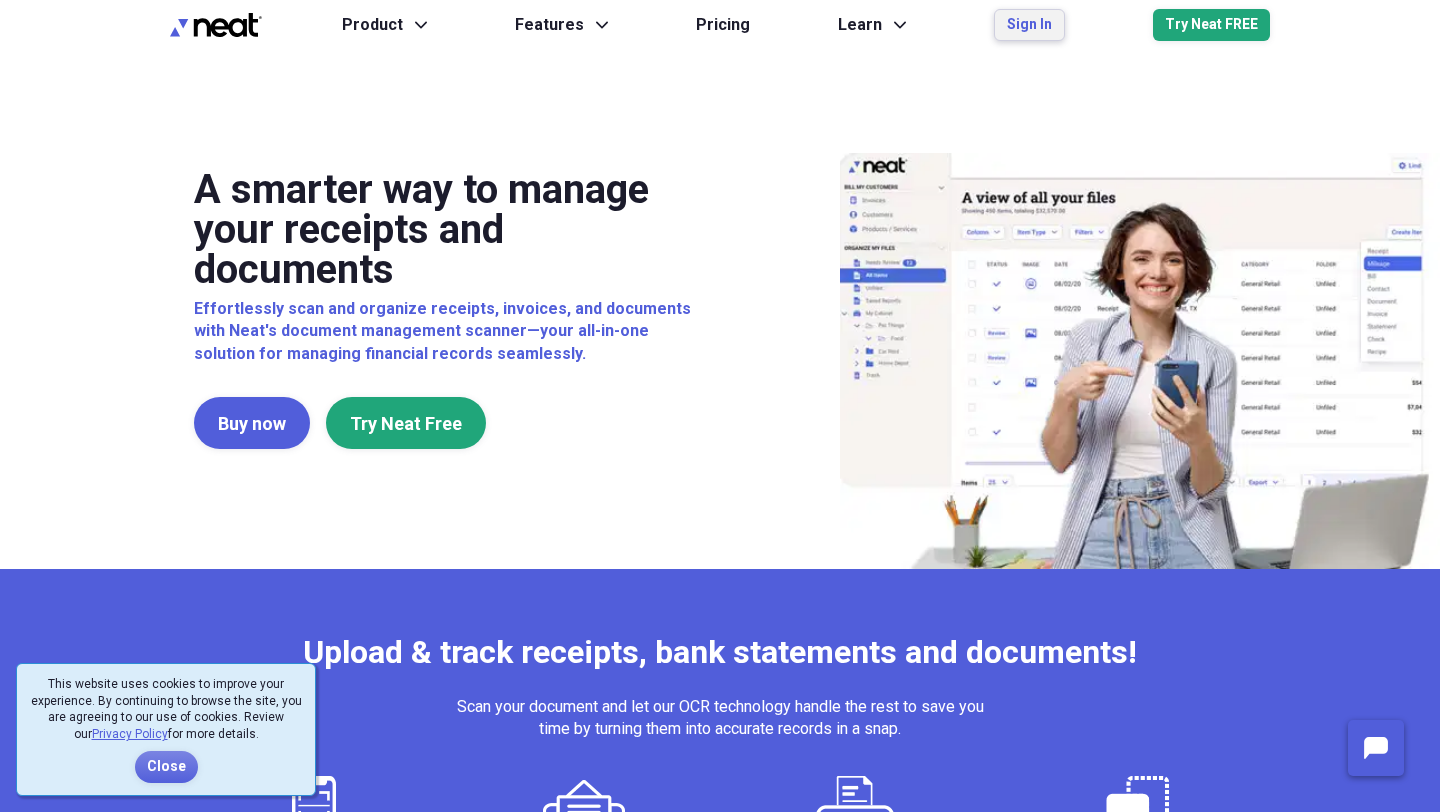 click on "Sign In" at bounding box center (1029, 25) 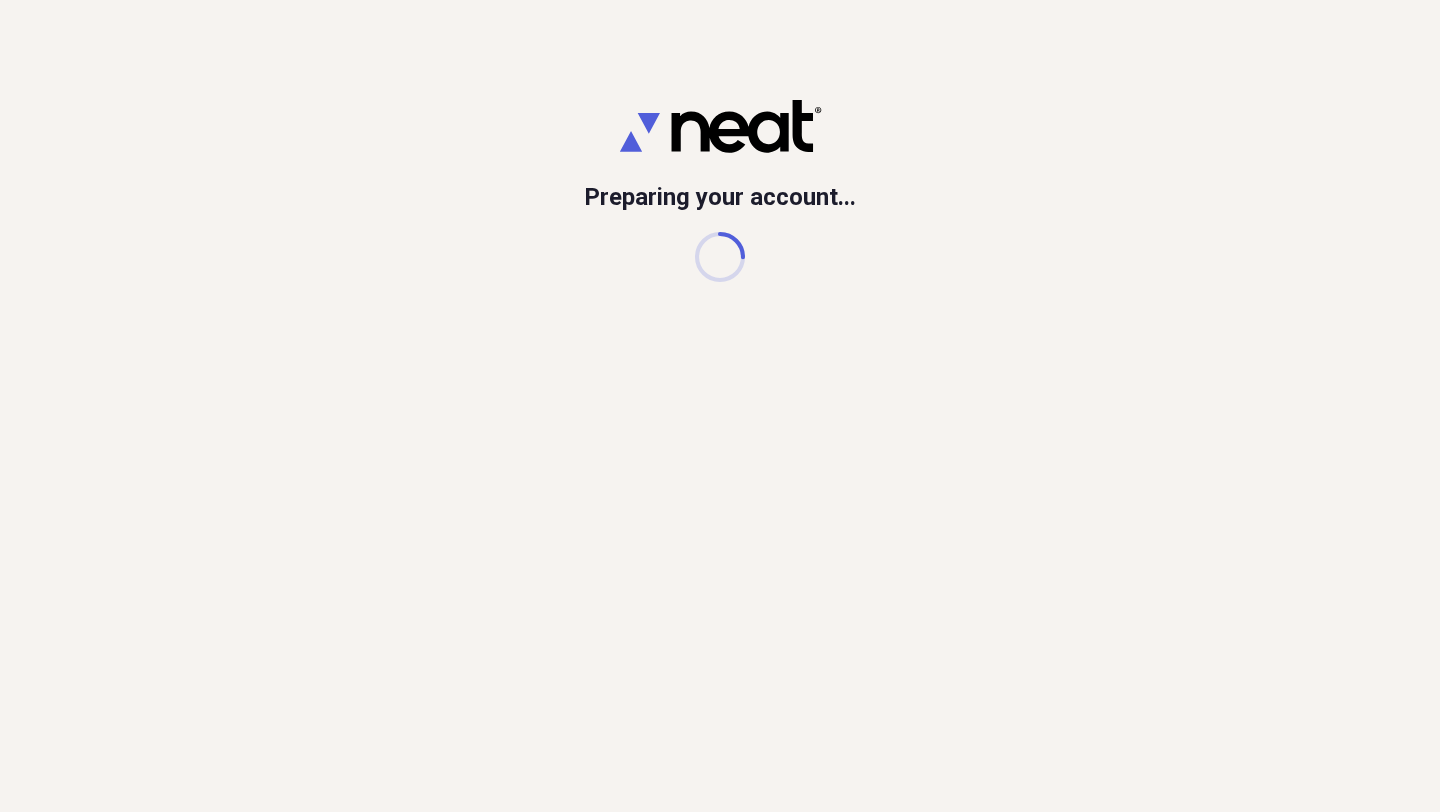 scroll, scrollTop: 0, scrollLeft: 0, axis: both 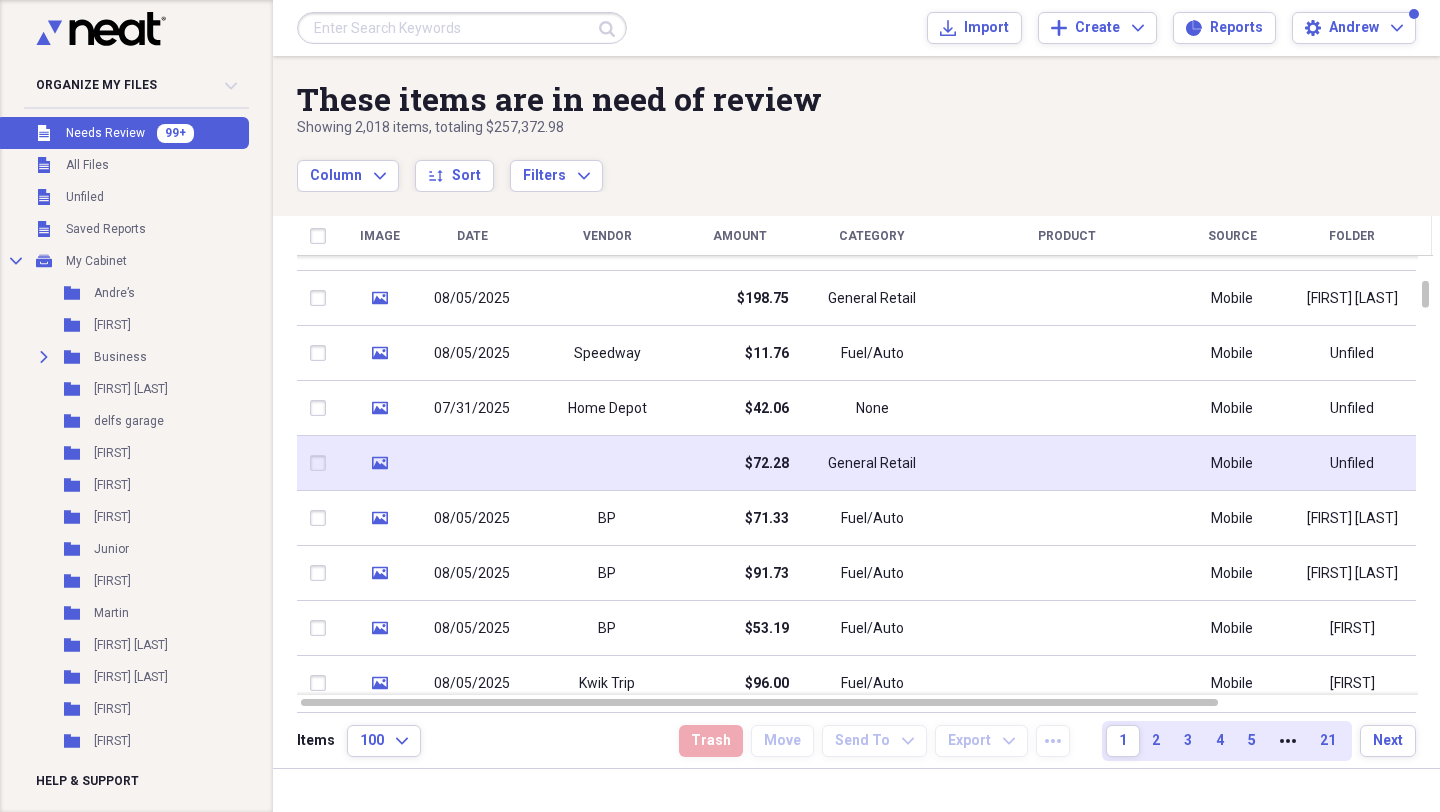 click at bounding box center [607, 463] 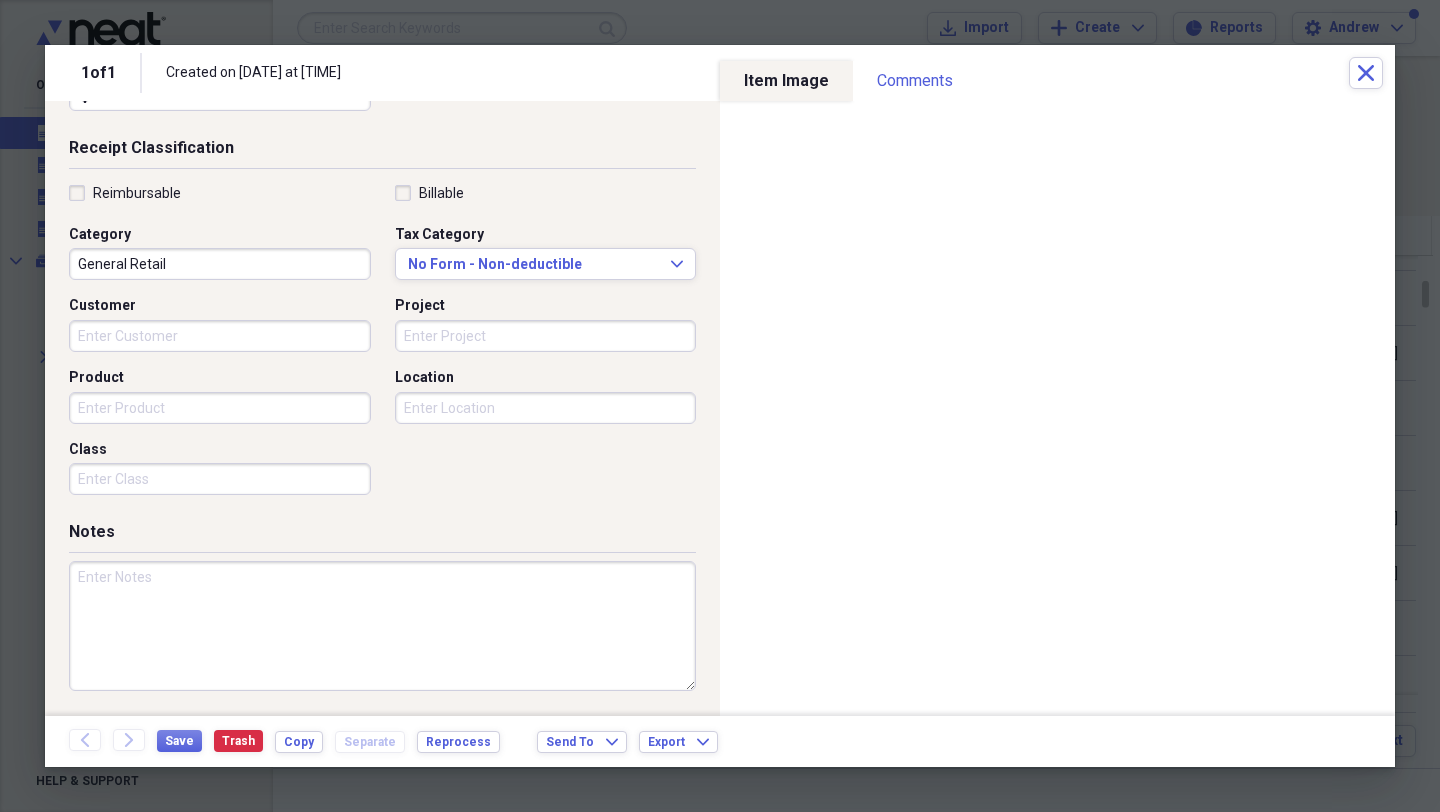 scroll, scrollTop: 0, scrollLeft: 0, axis: both 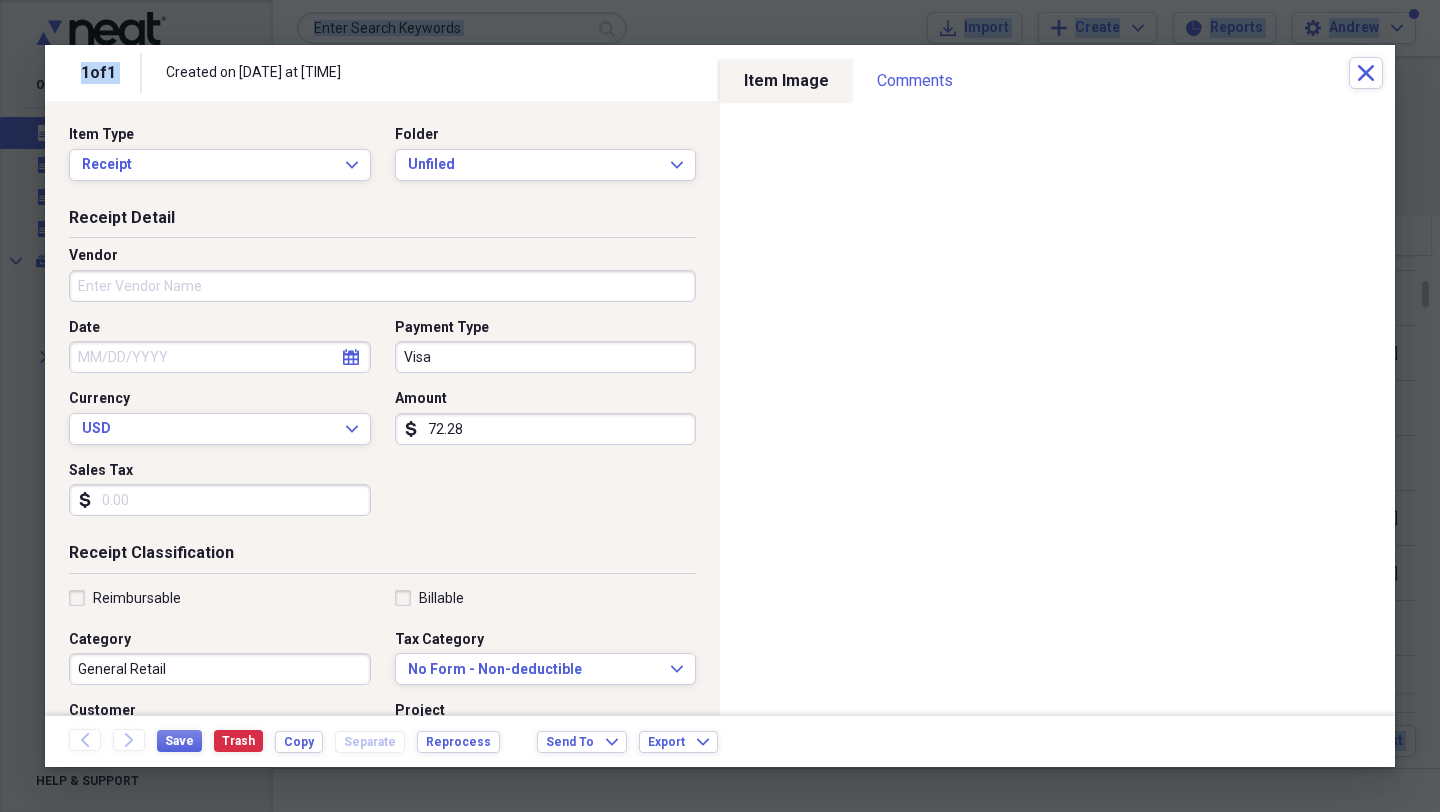 drag, startPoint x: 614, startPoint y: 60, endPoint x: 655, endPoint y: -35, distance: 103.4698 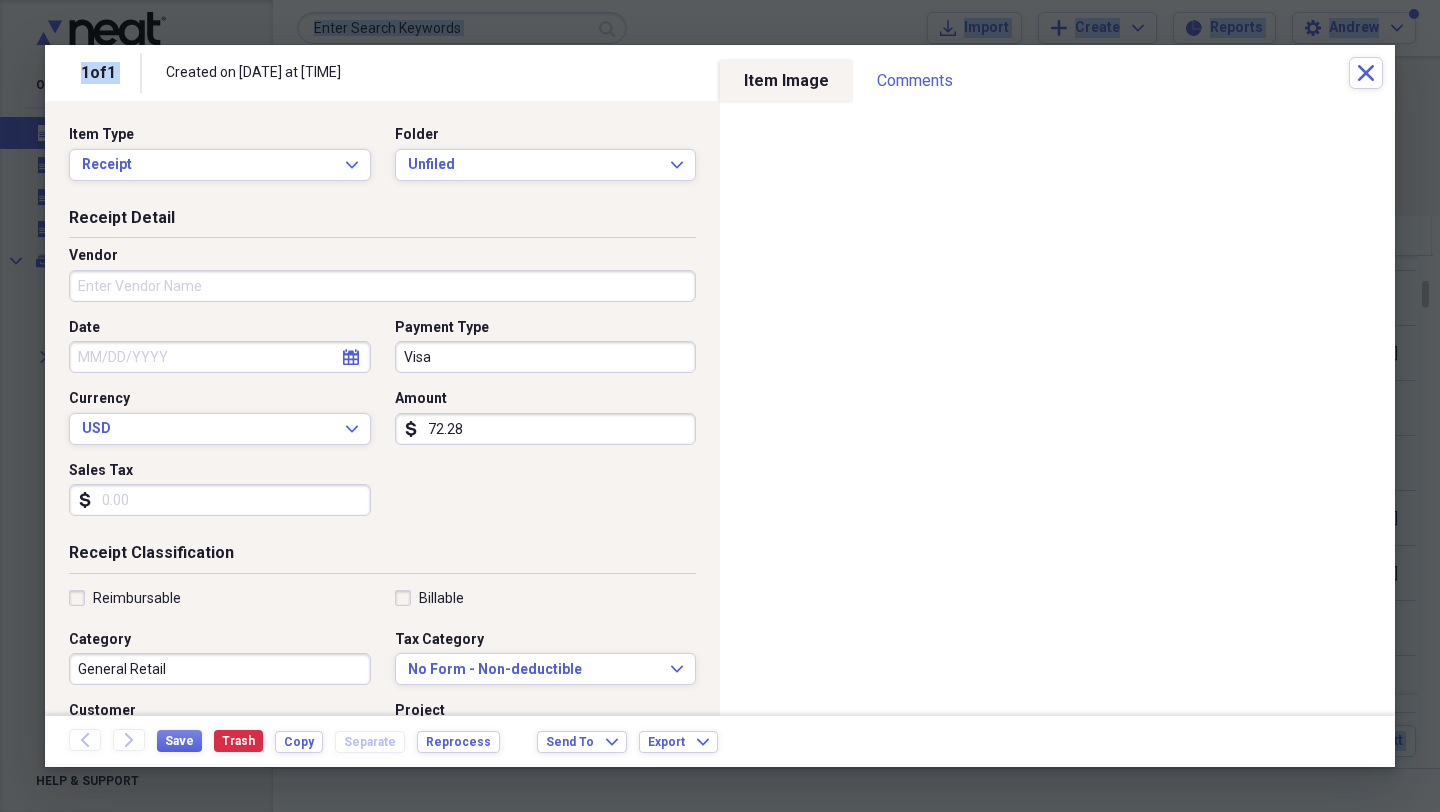 click at bounding box center [720, 406] 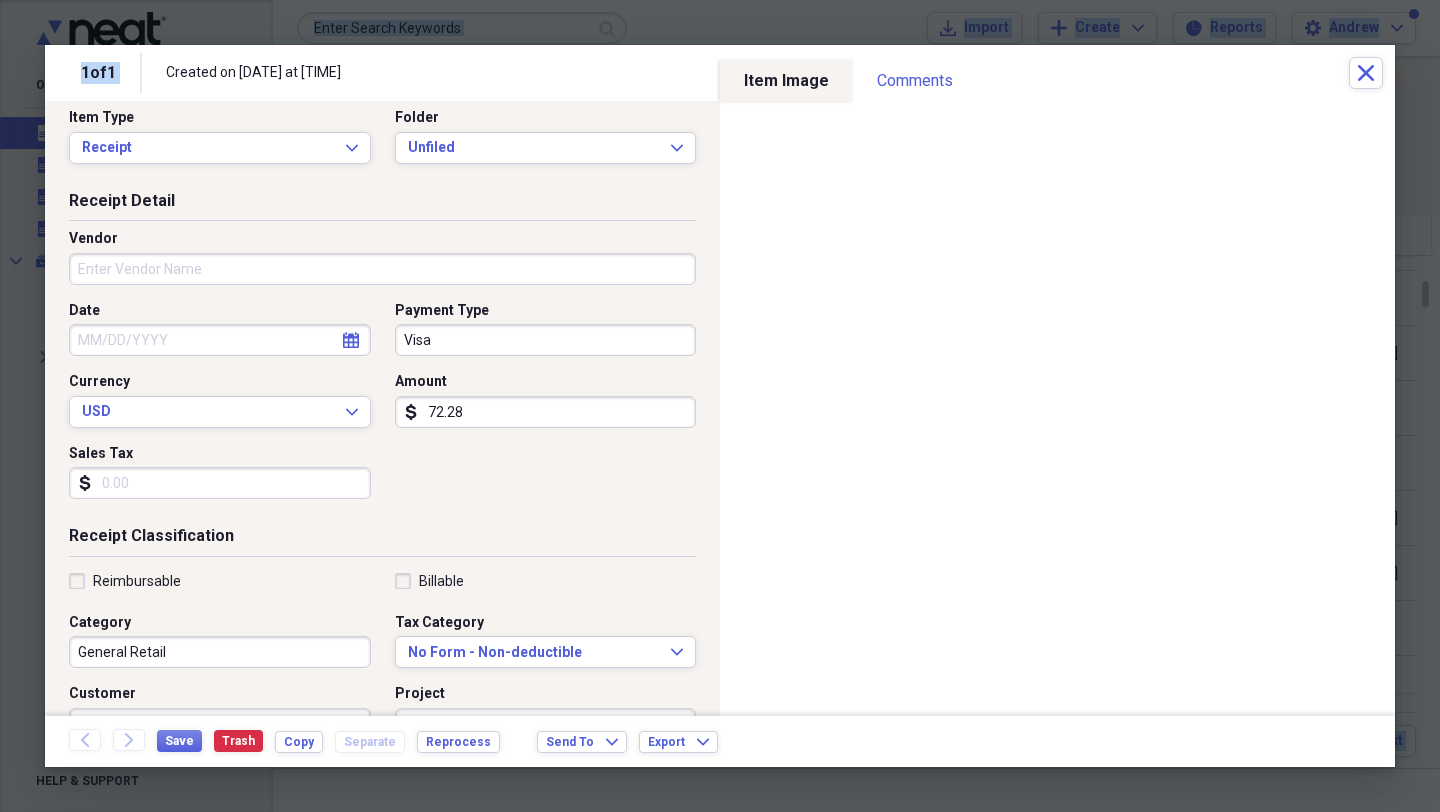 scroll, scrollTop: 0, scrollLeft: 0, axis: both 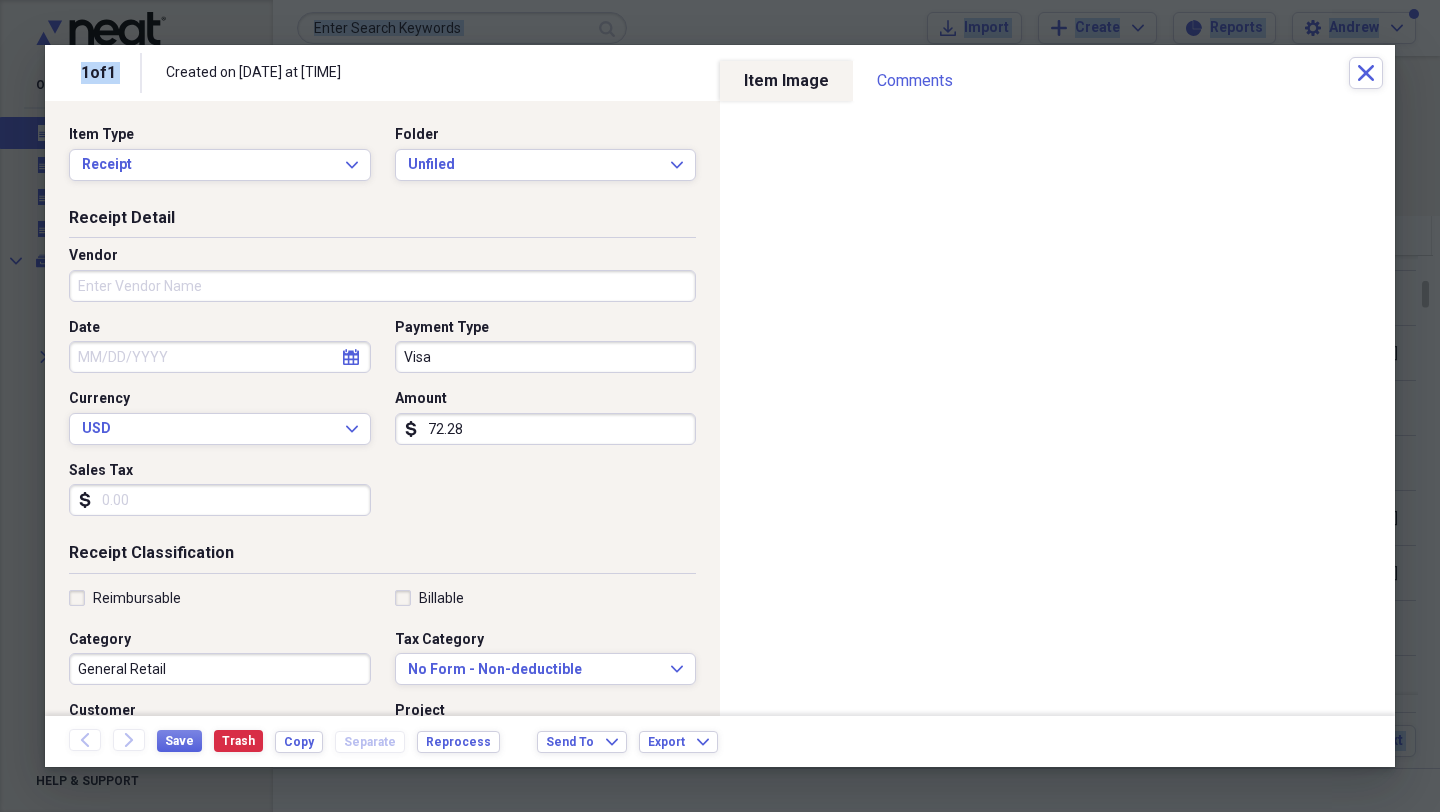 click at bounding box center (720, 406) 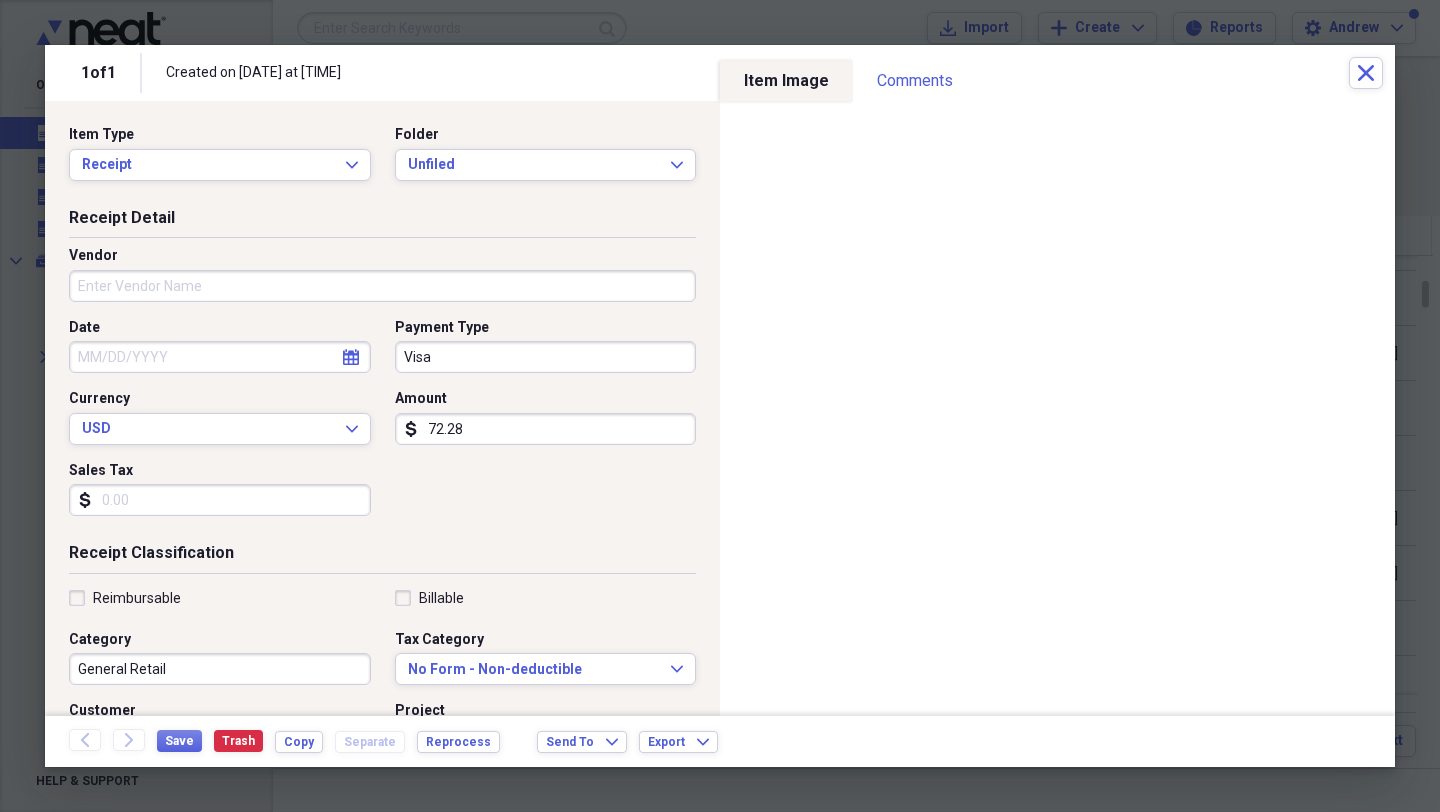click on "Created on [DATE] at [TIME]" at bounding box center [417, 73] 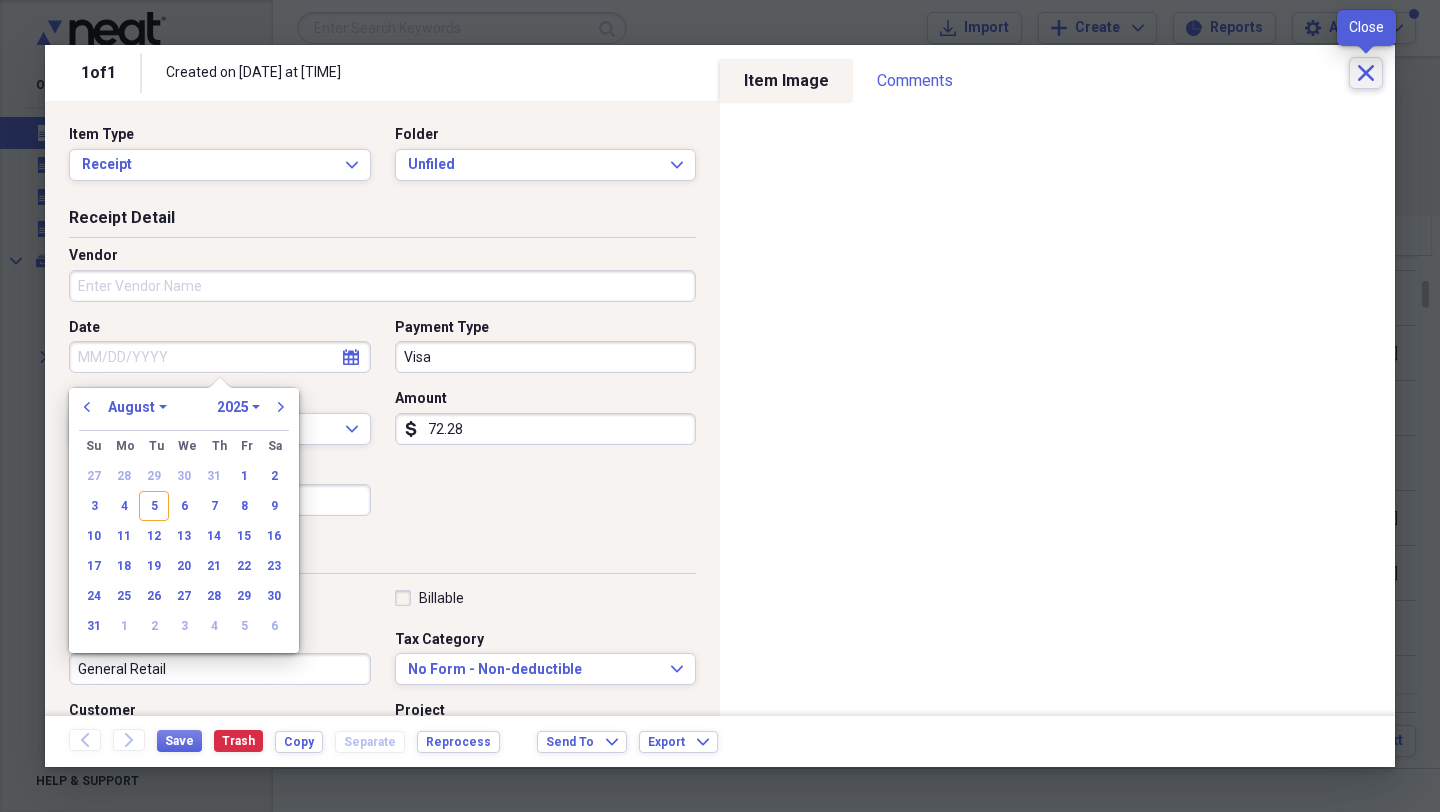 click 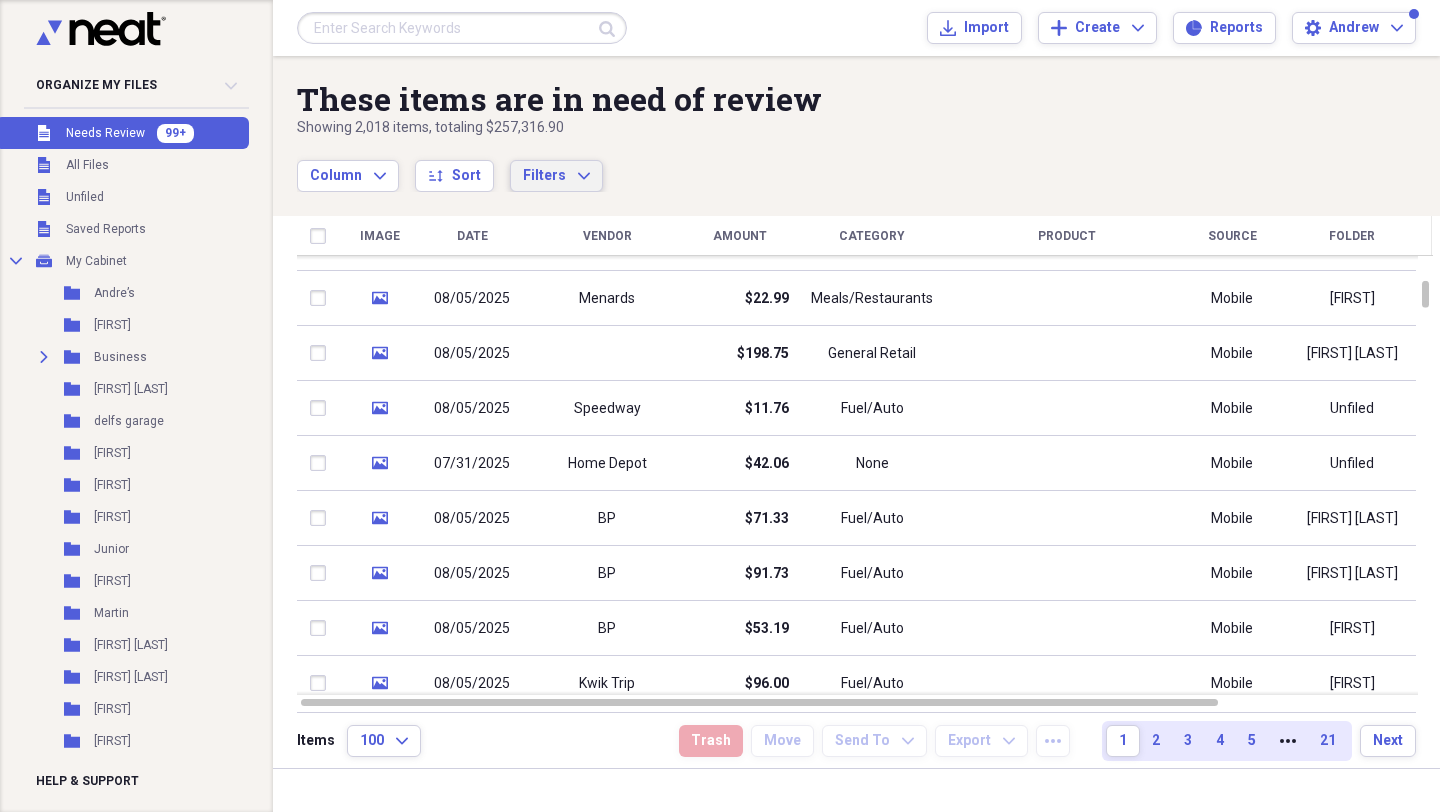 click on "Expand" 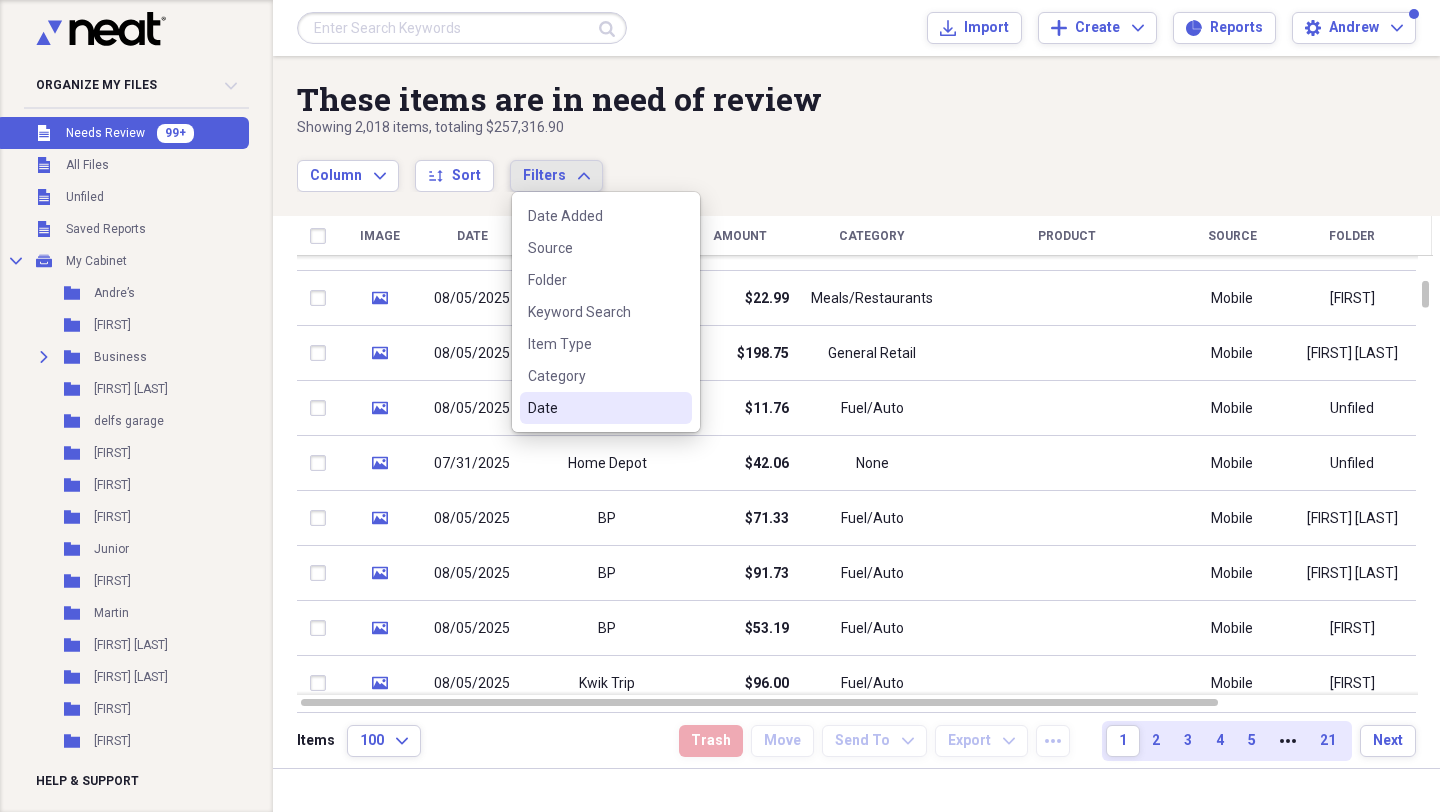 click on "Date" at bounding box center (594, 408) 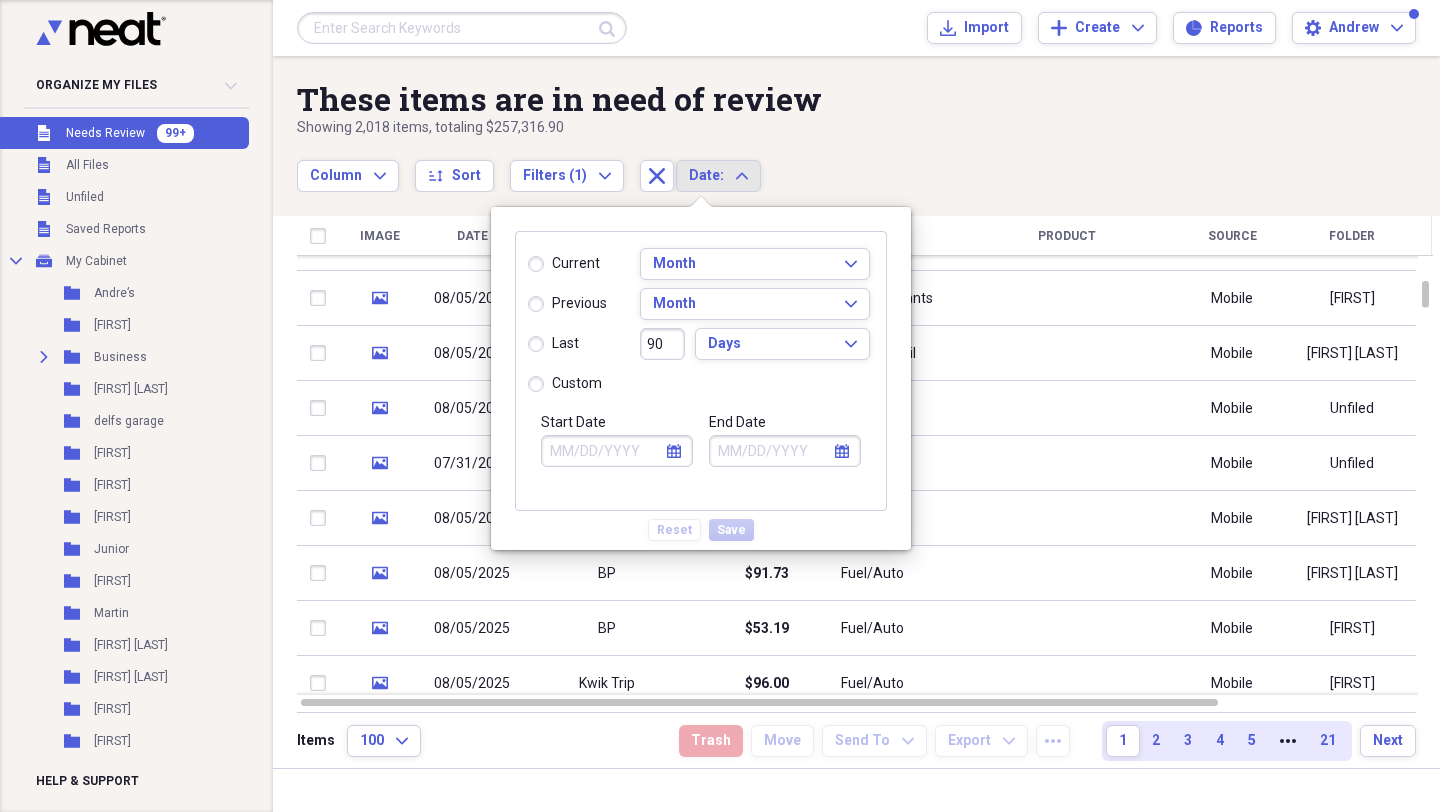 click 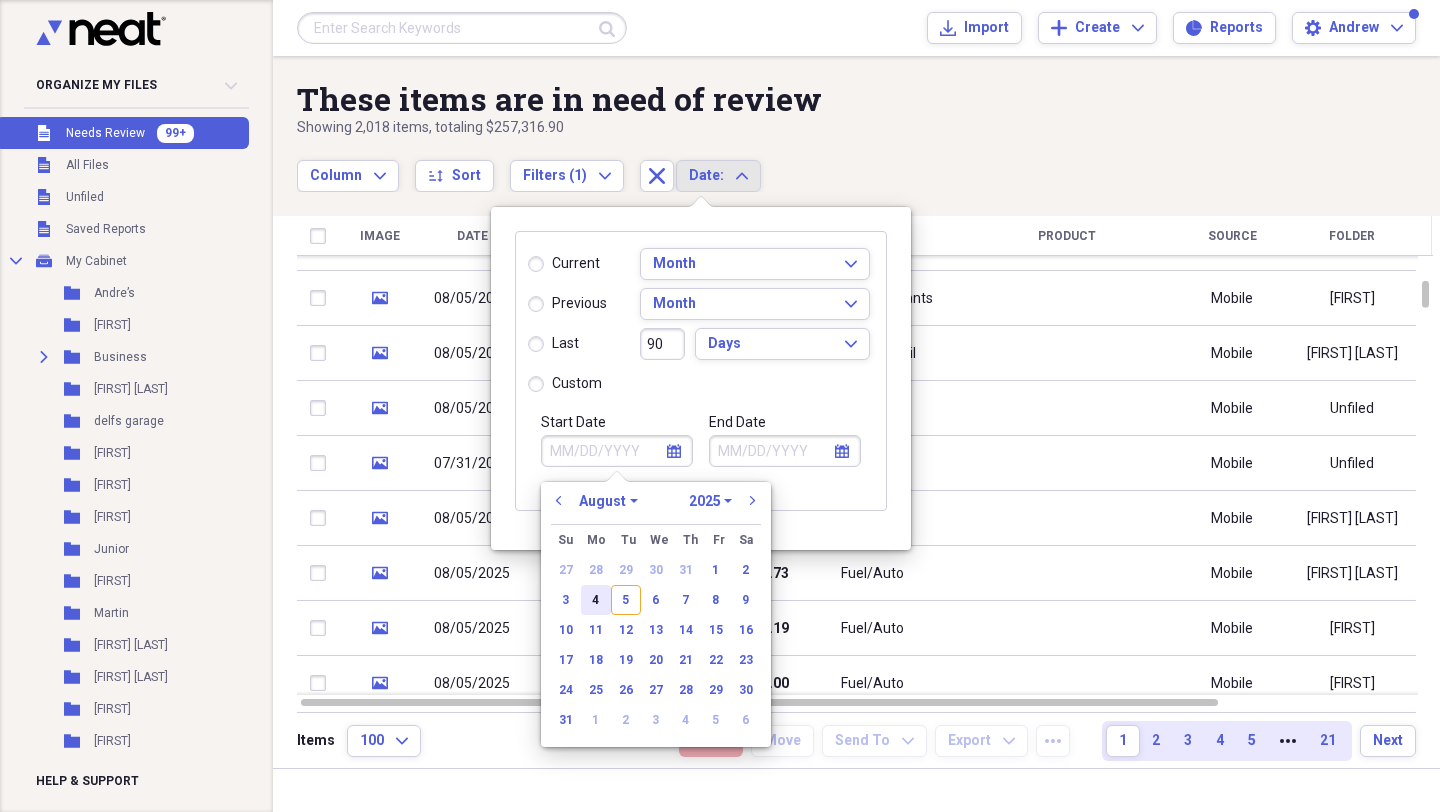 click on "4" at bounding box center [596, 600] 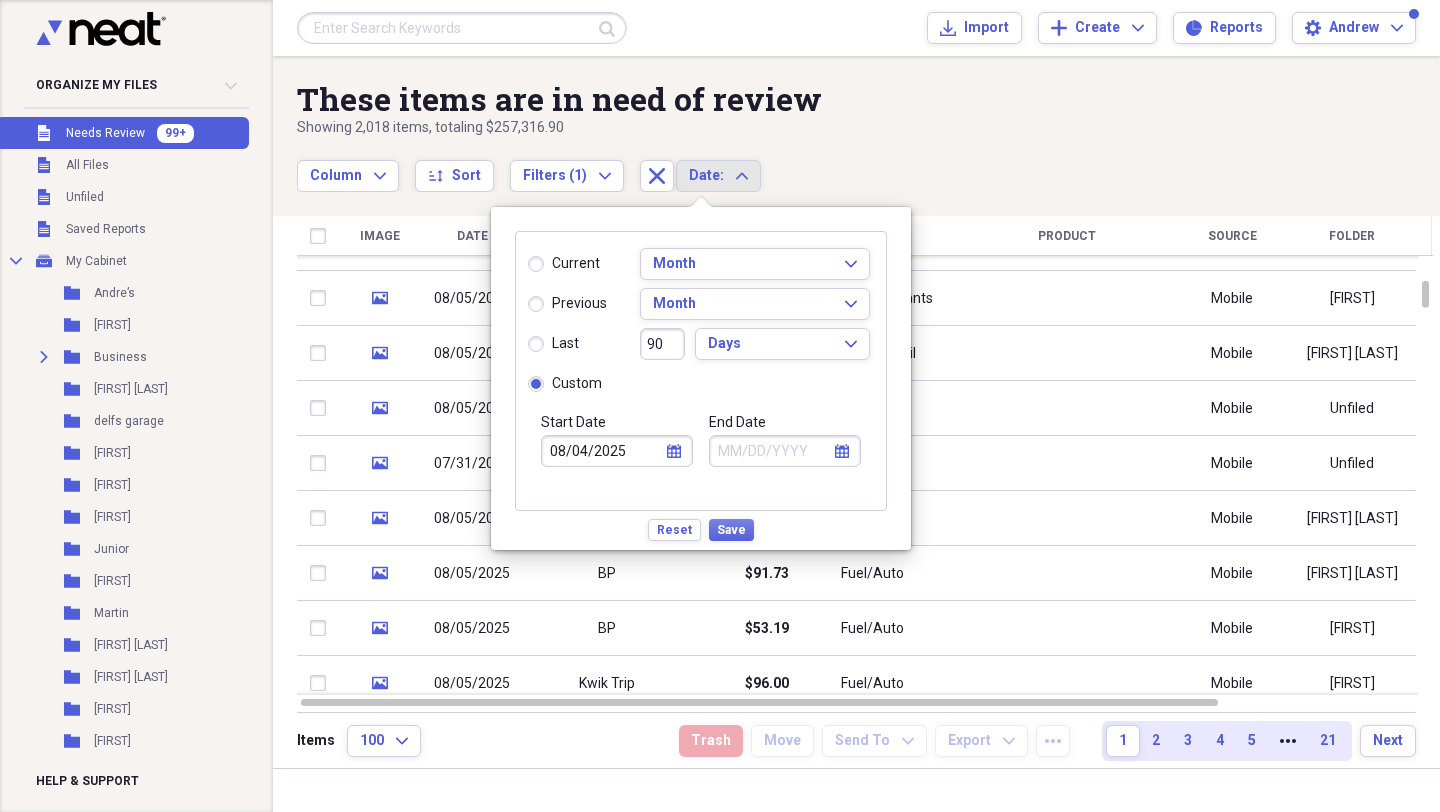 click on "calendar" 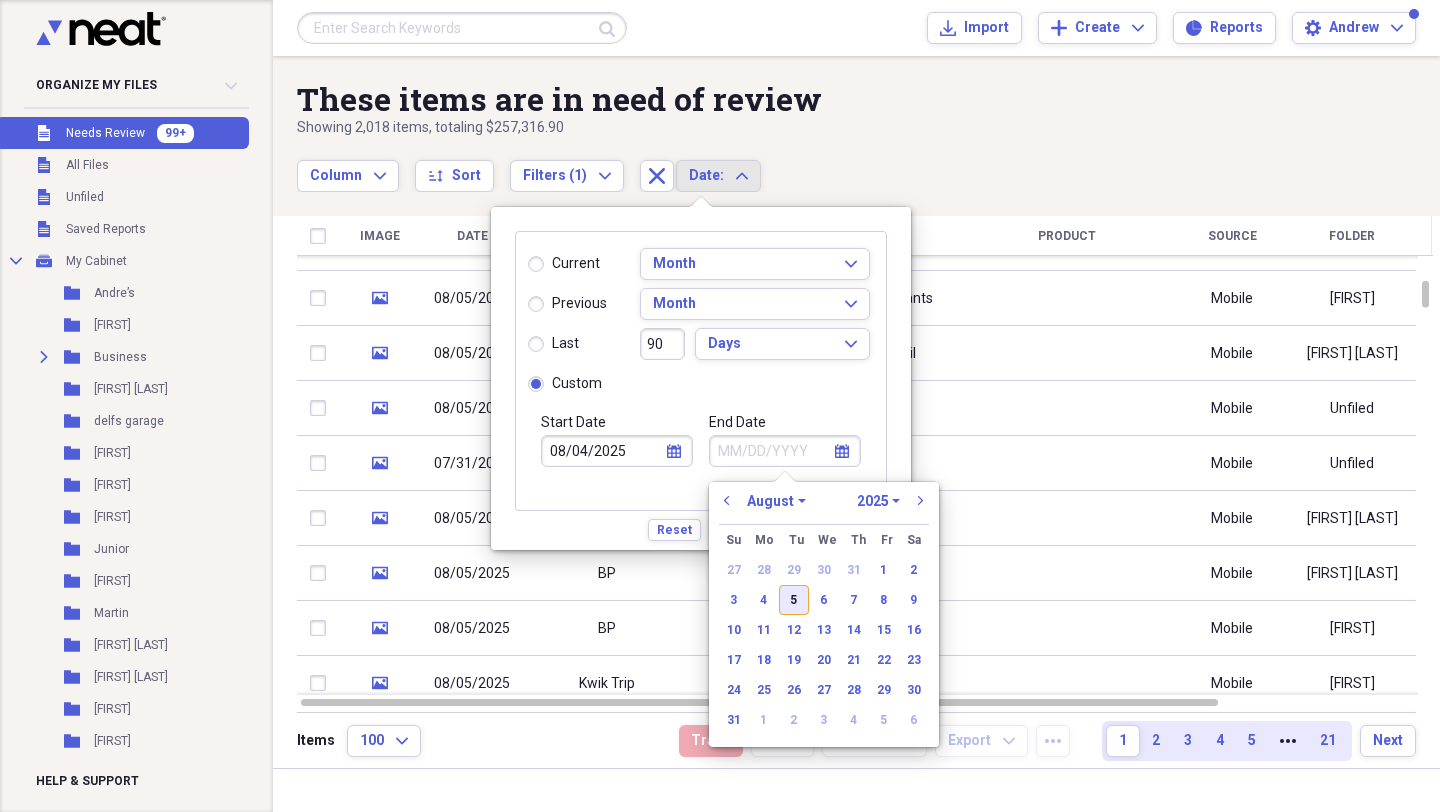 click on "5" at bounding box center (794, 600) 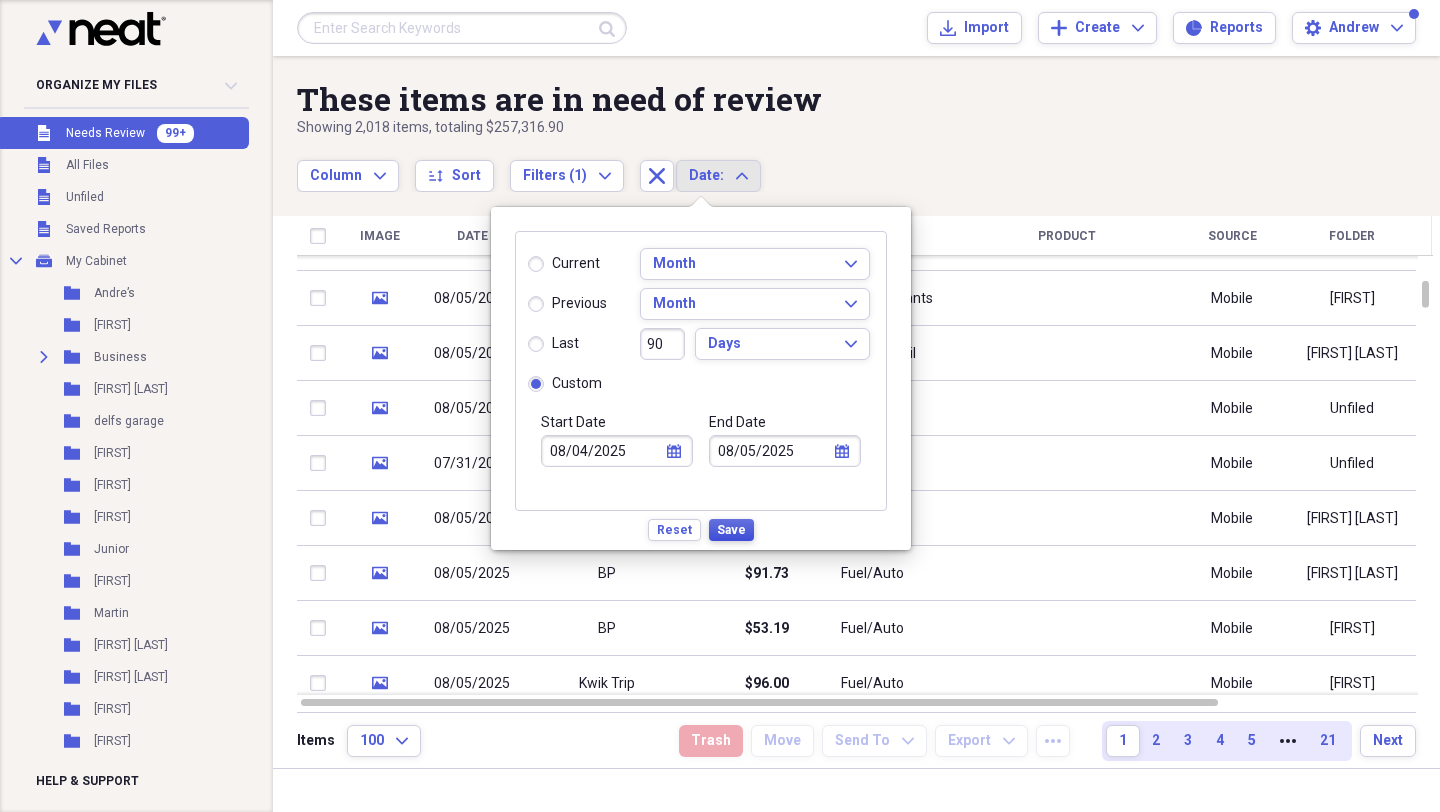 click on "Save" at bounding box center (731, 530) 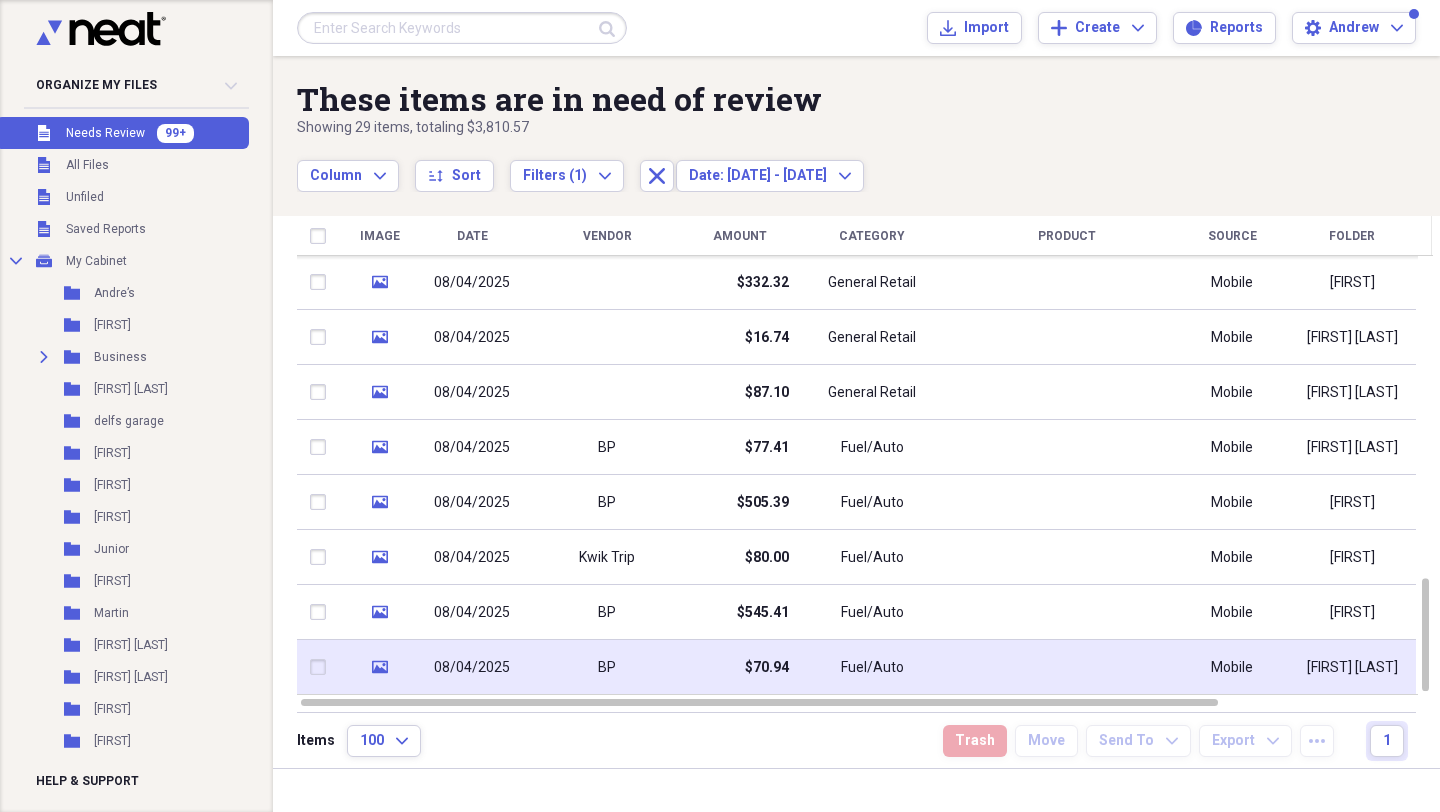 click on "BP" at bounding box center (607, 667) 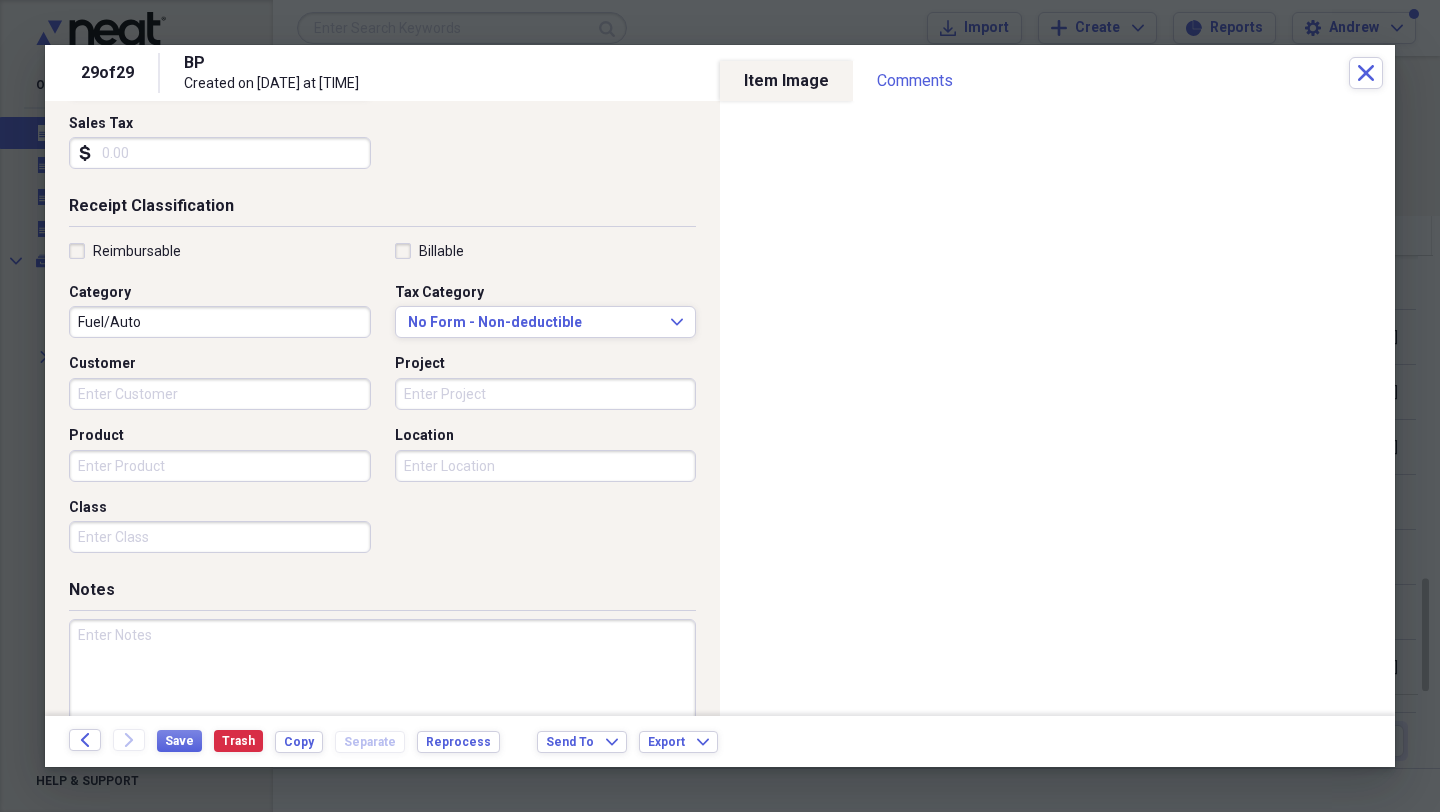 scroll, scrollTop: 405, scrollLeft: 0, axis: vertical 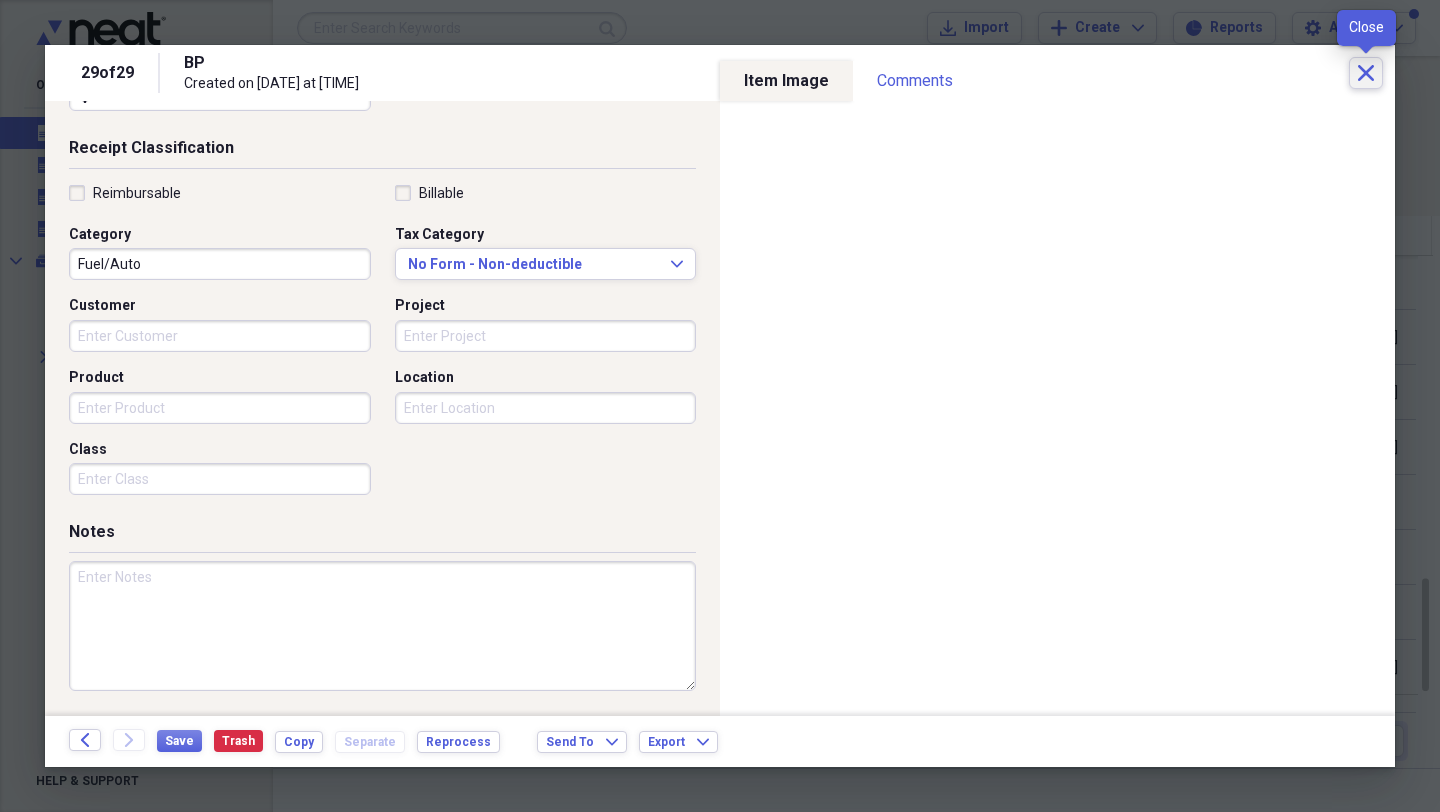 click on "Close" at bounding box center (1366, 73) 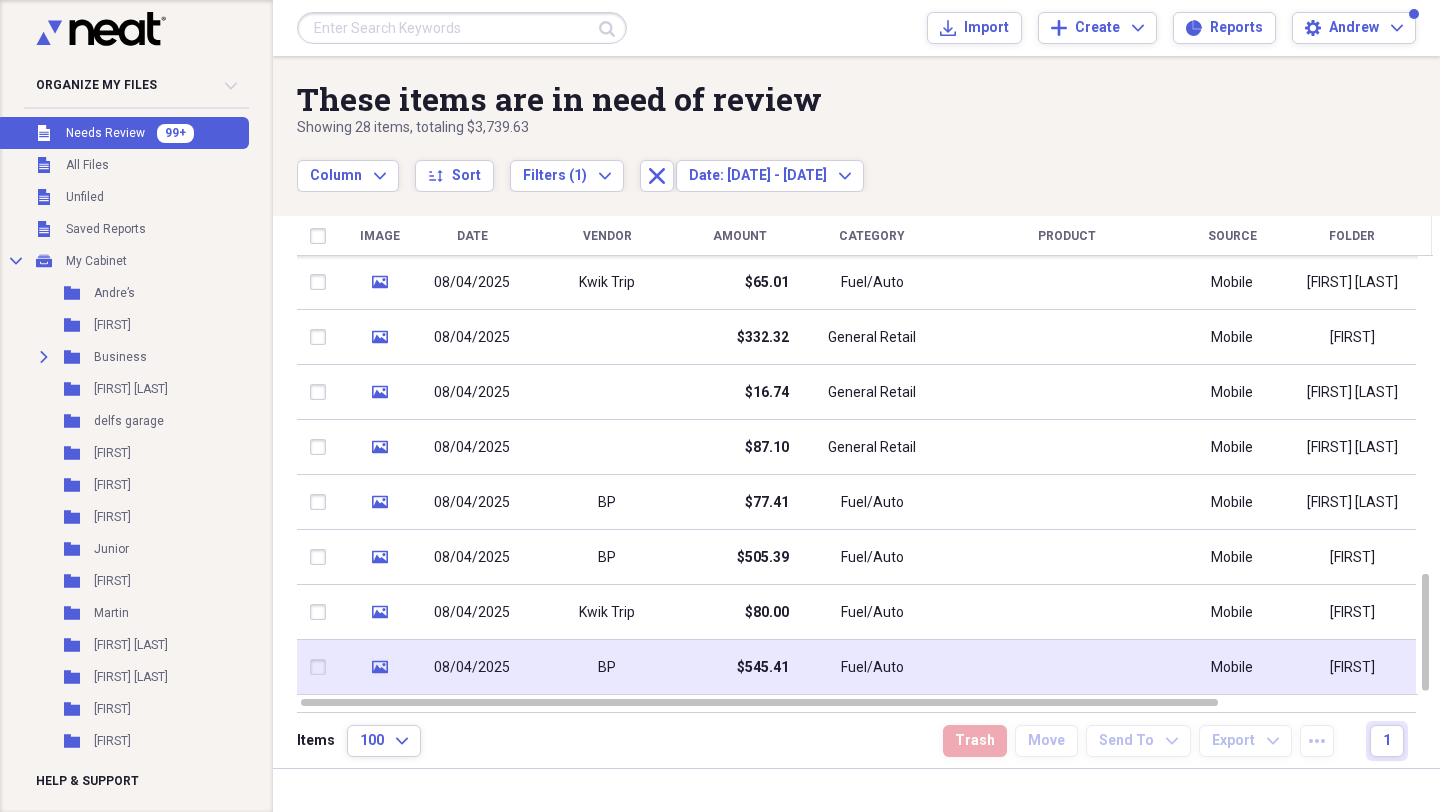 click on "BP" at bounding box center (607, 667) 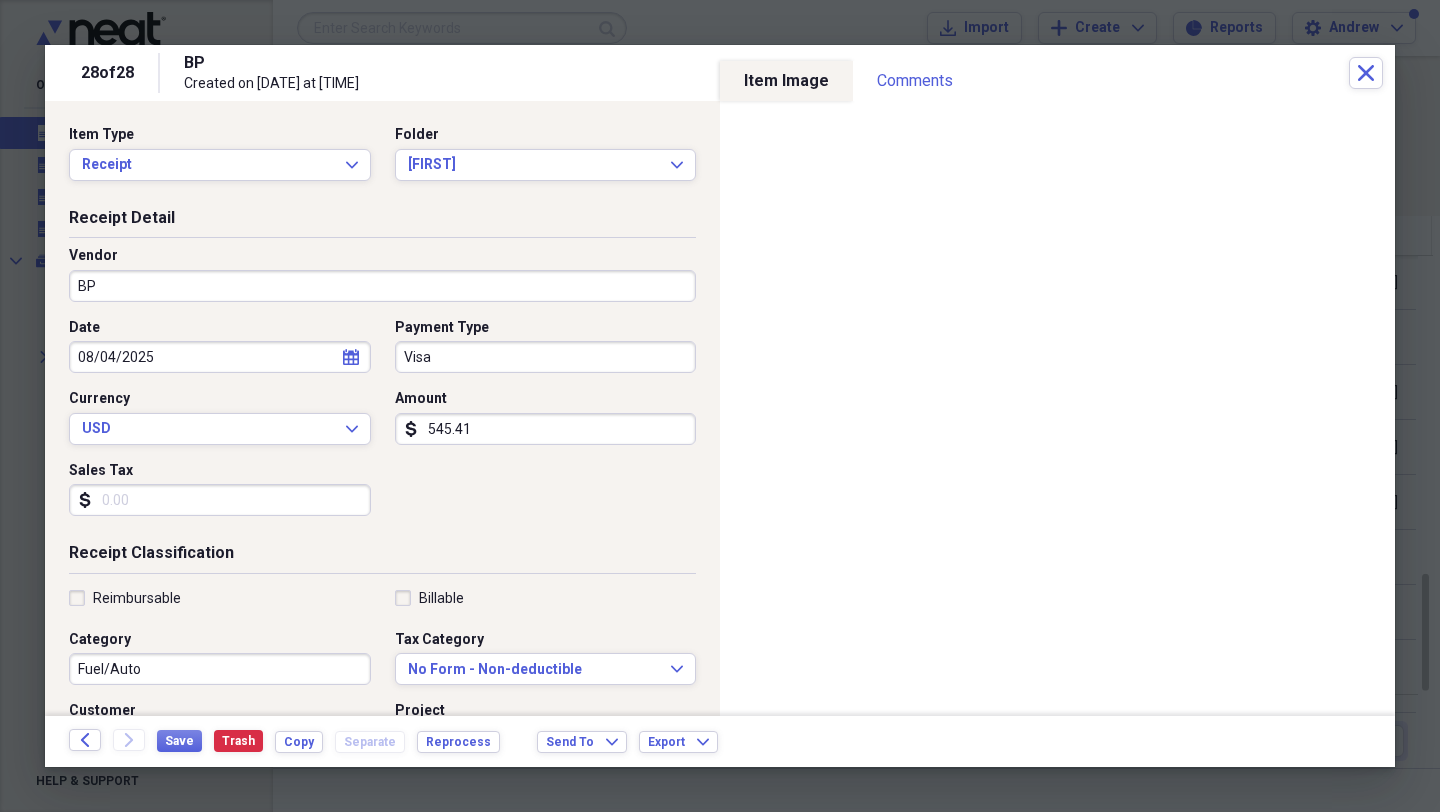 click on "545.41" at bounding box center (546, 429) 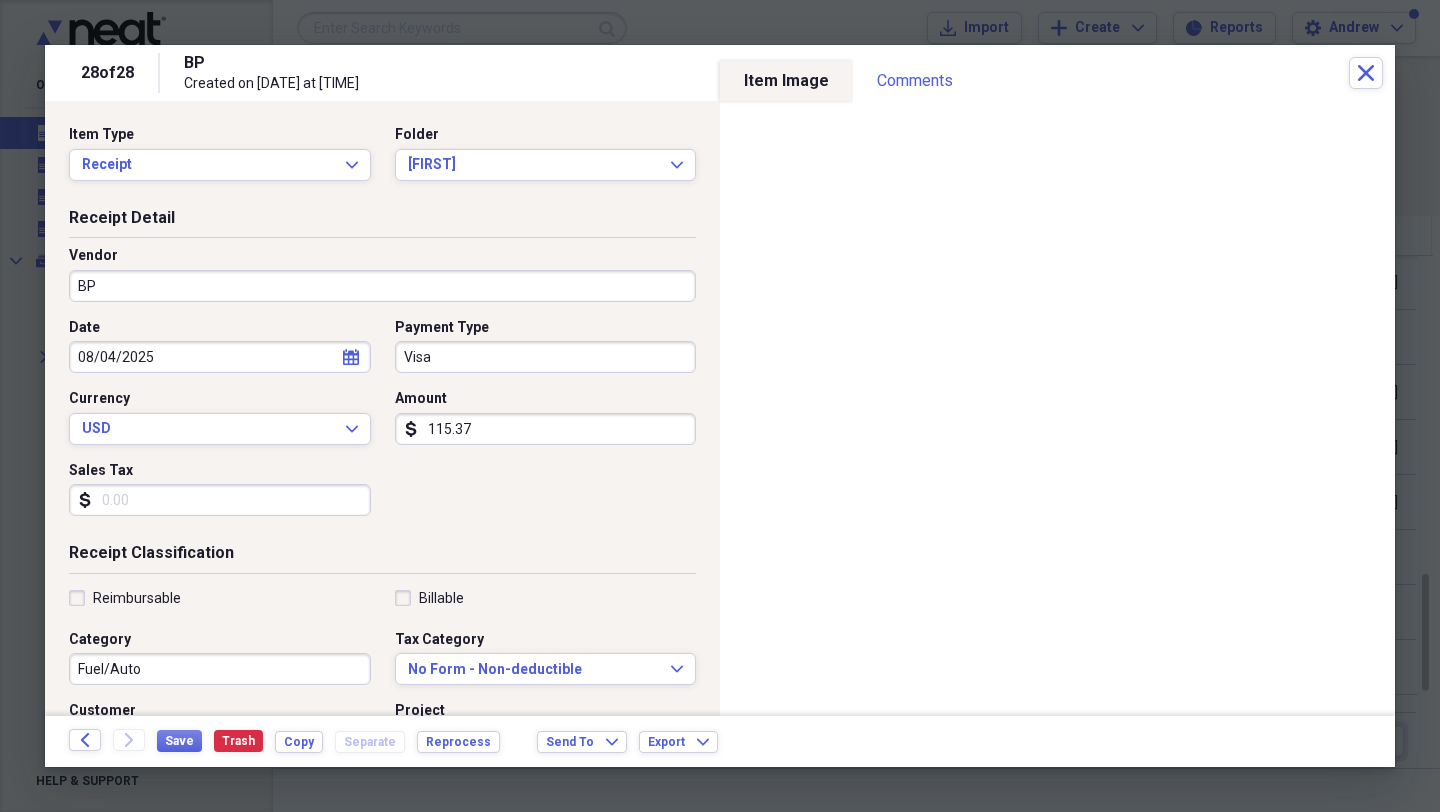 type on "115.37" 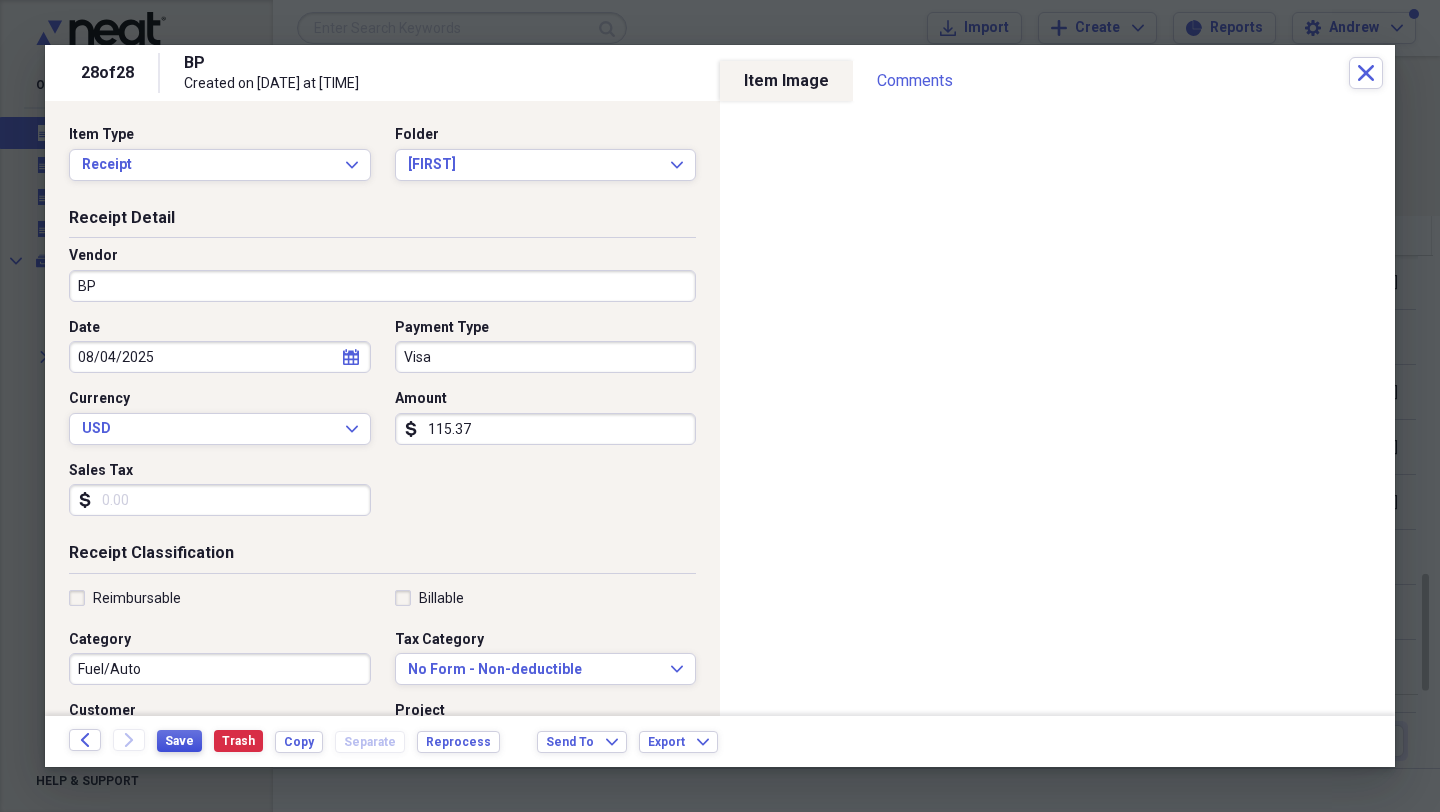 click on "Save" at bounding box center (179, 741) 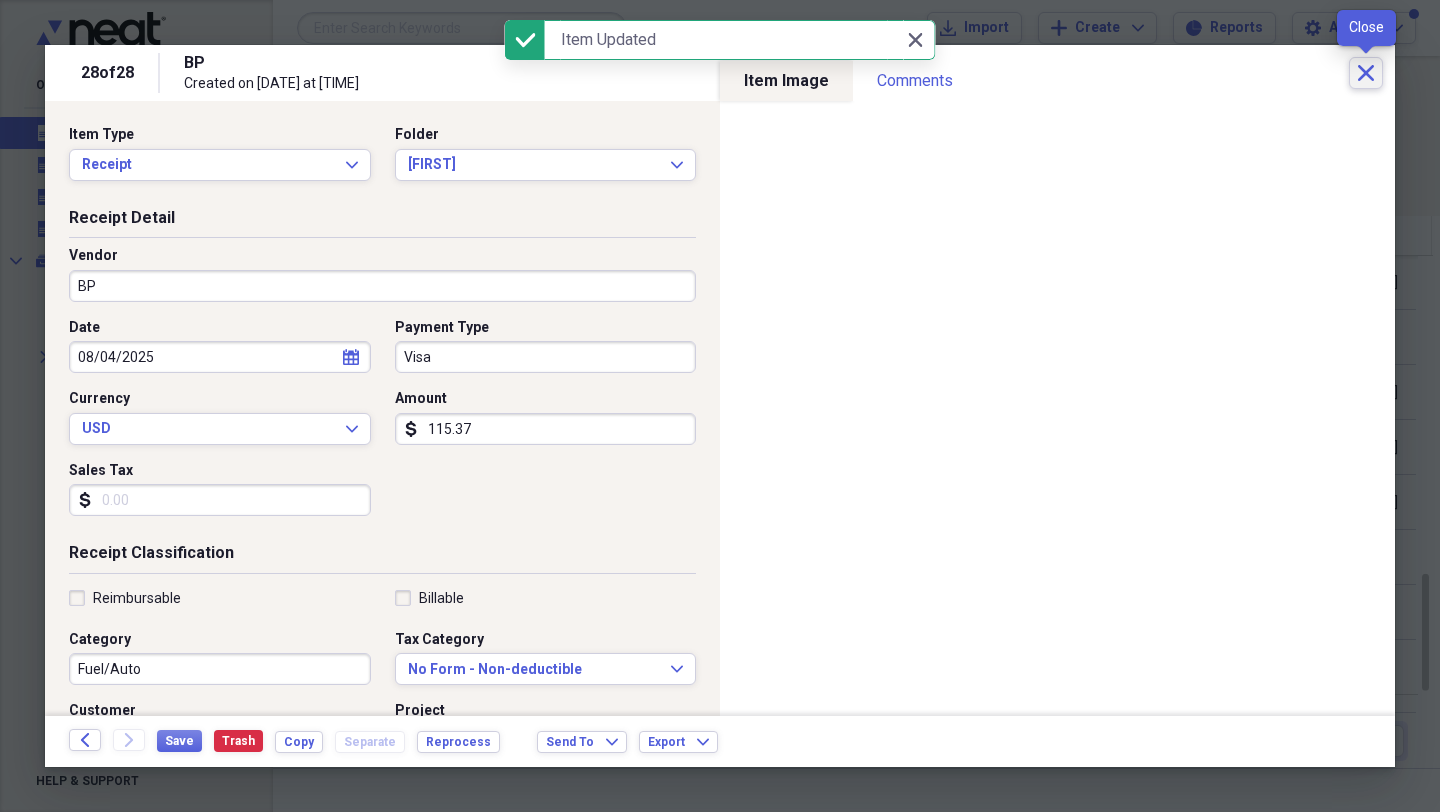 click on "Close" 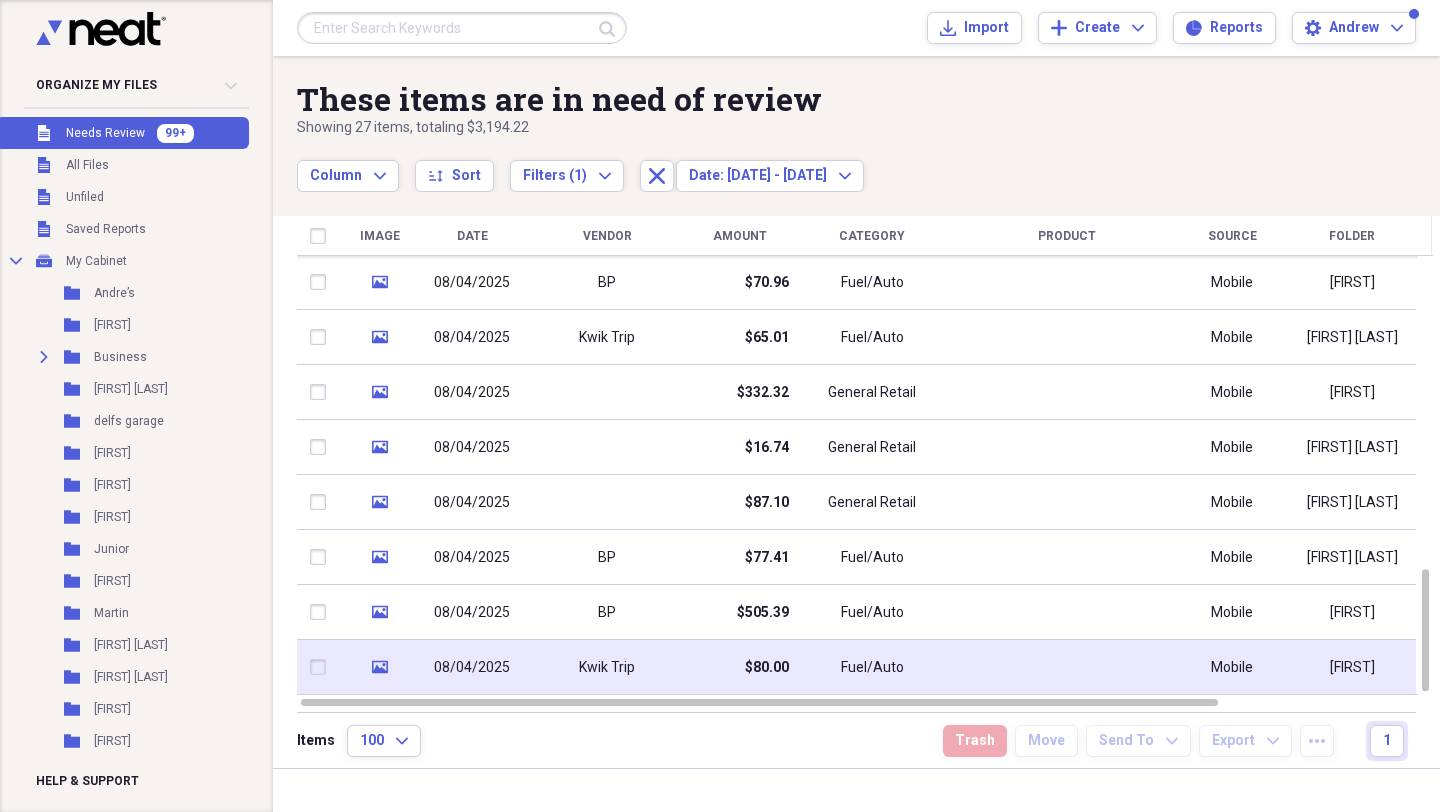 click on "$80.00" at bounding box center [739, 667] 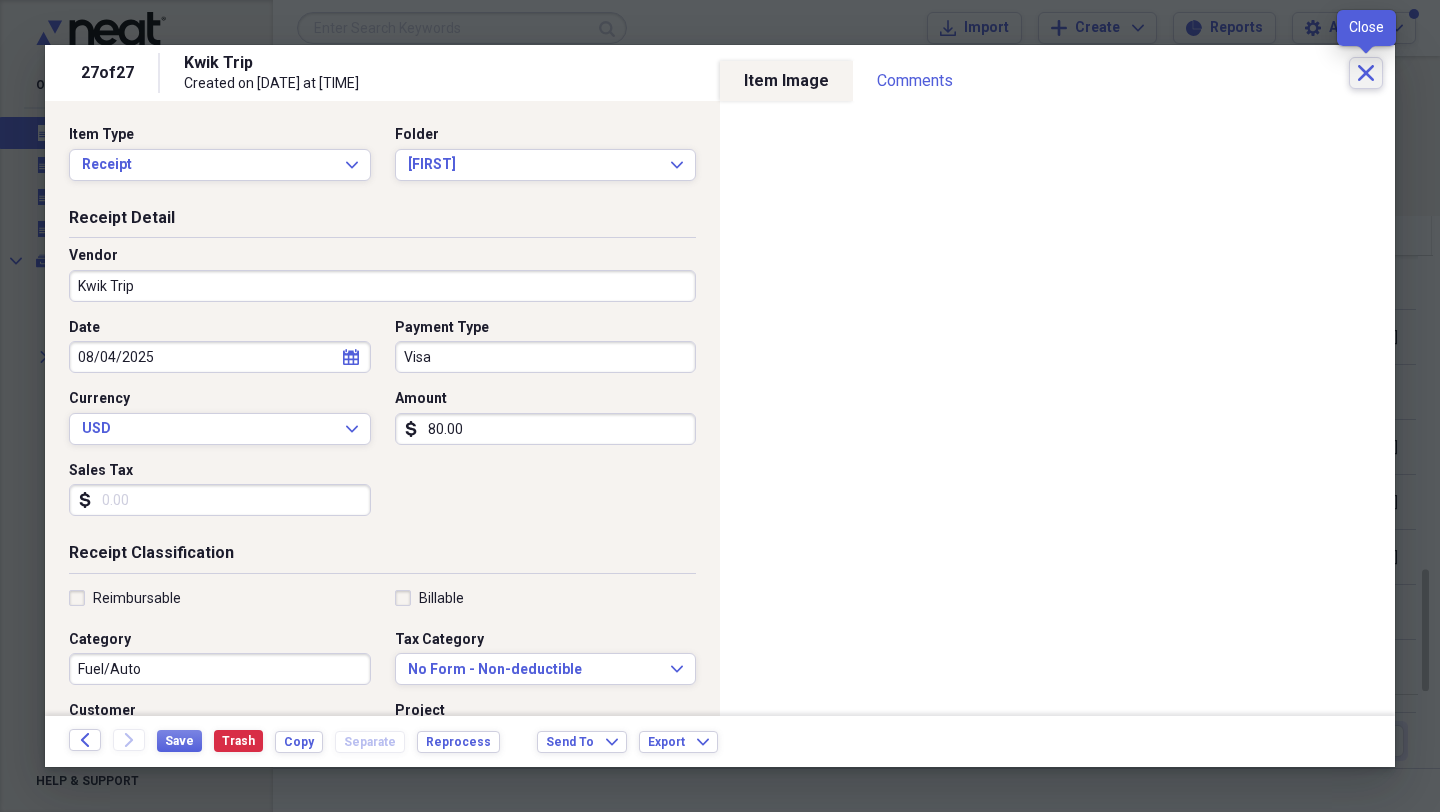 click on "Close" 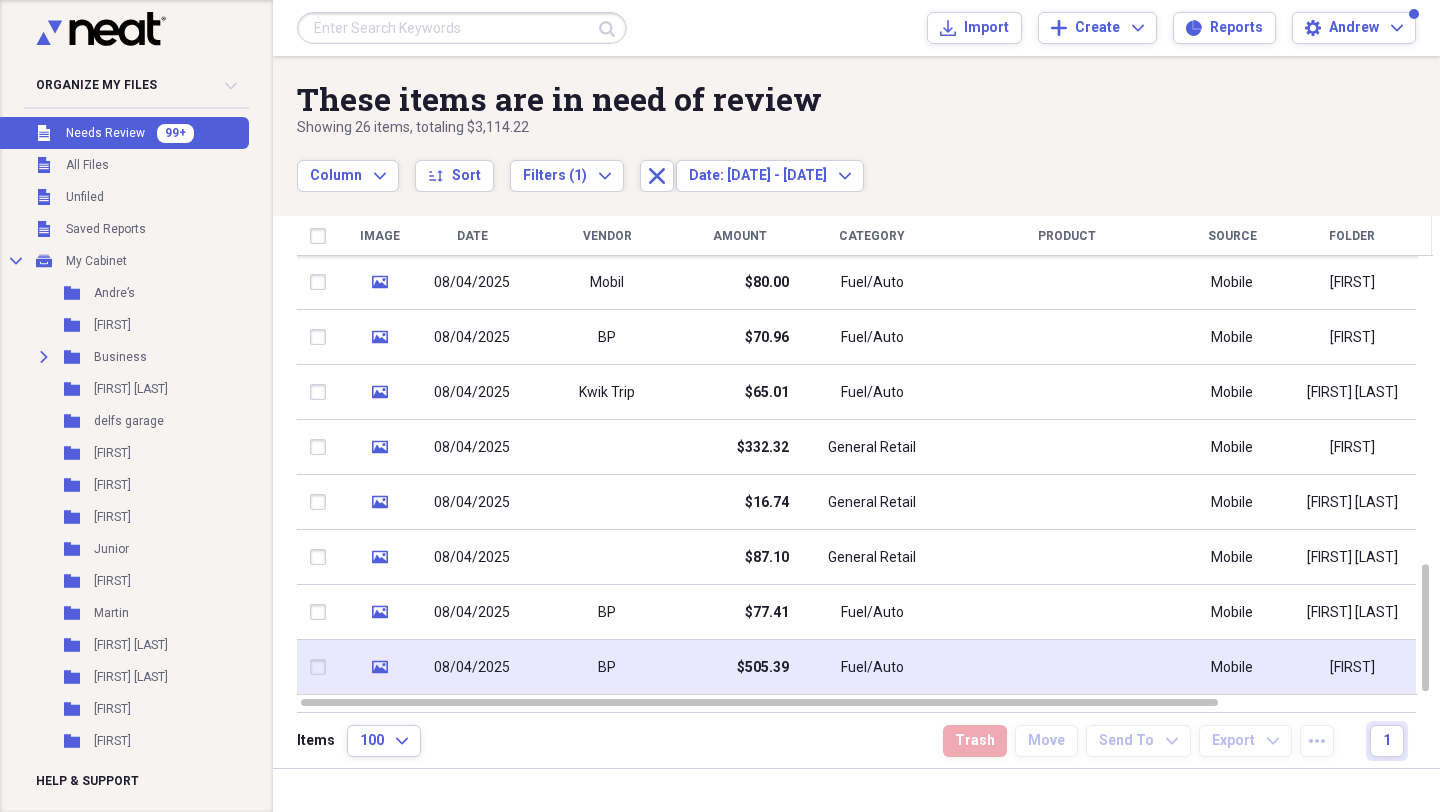 click on "$505.39" at bounding box center (739, 667) 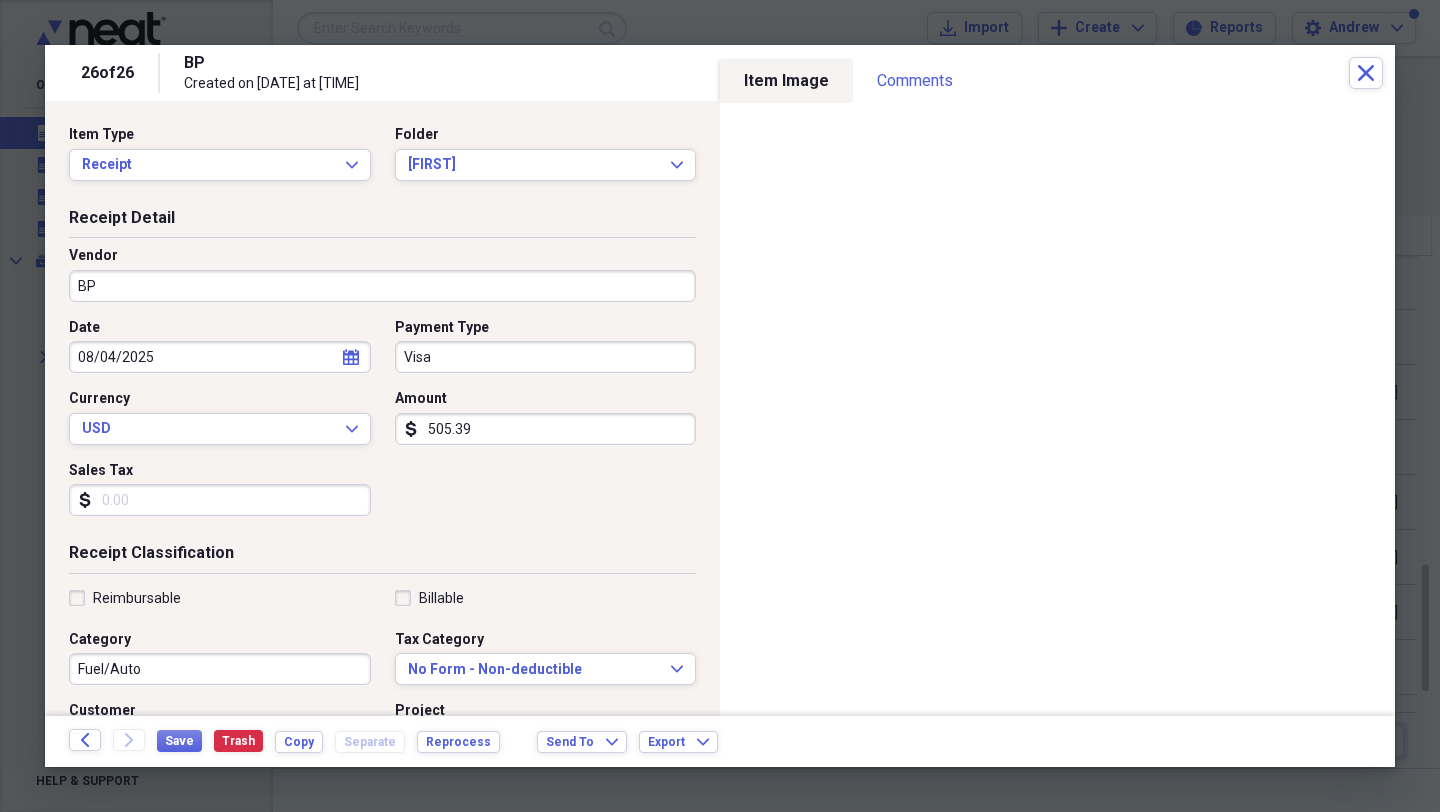 click on "505.39" at bounding box center (546, 429) 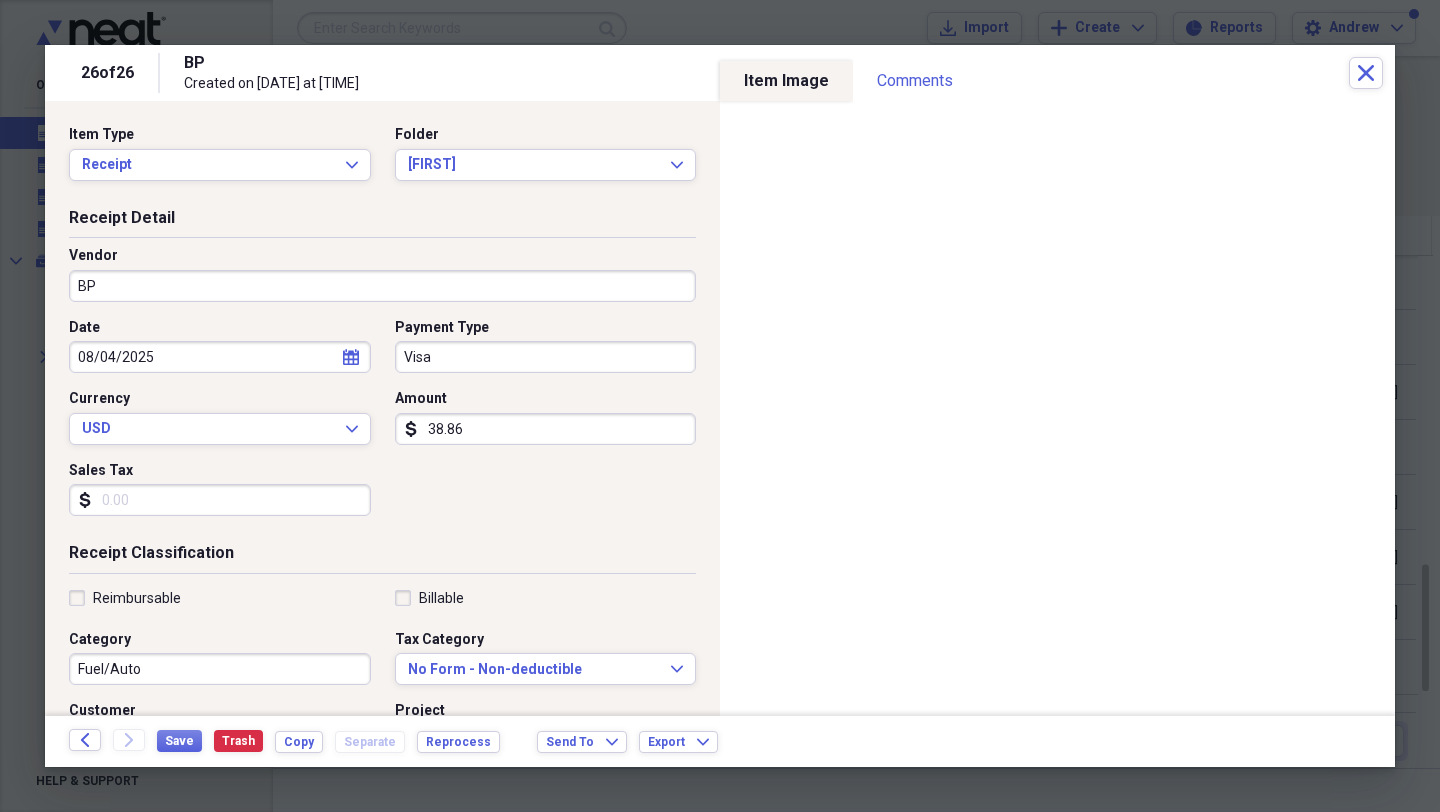 type on "38.86" 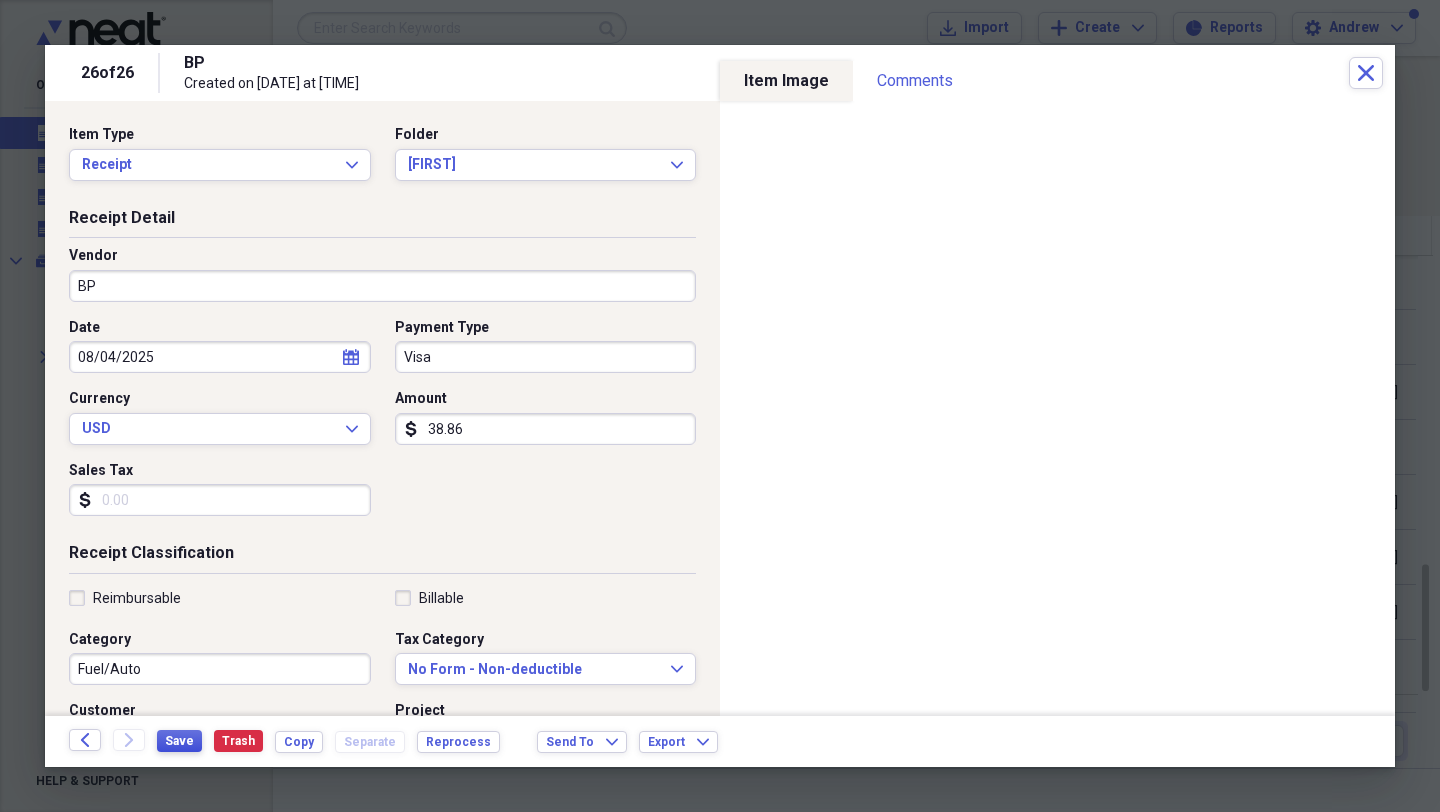 click on "Save" at bounding box center [179, 741] 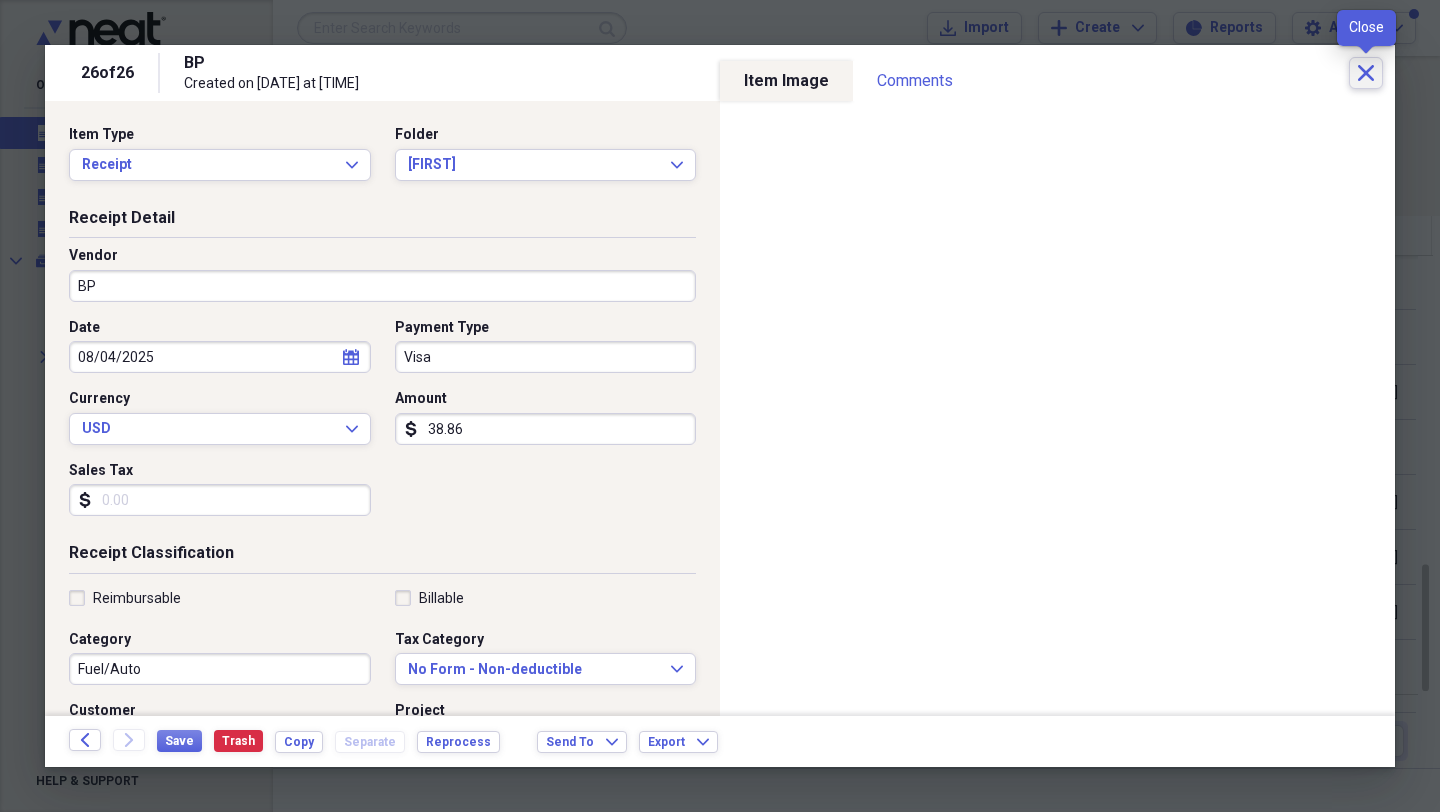 click on "Close" at bounding box center [1366, 73] 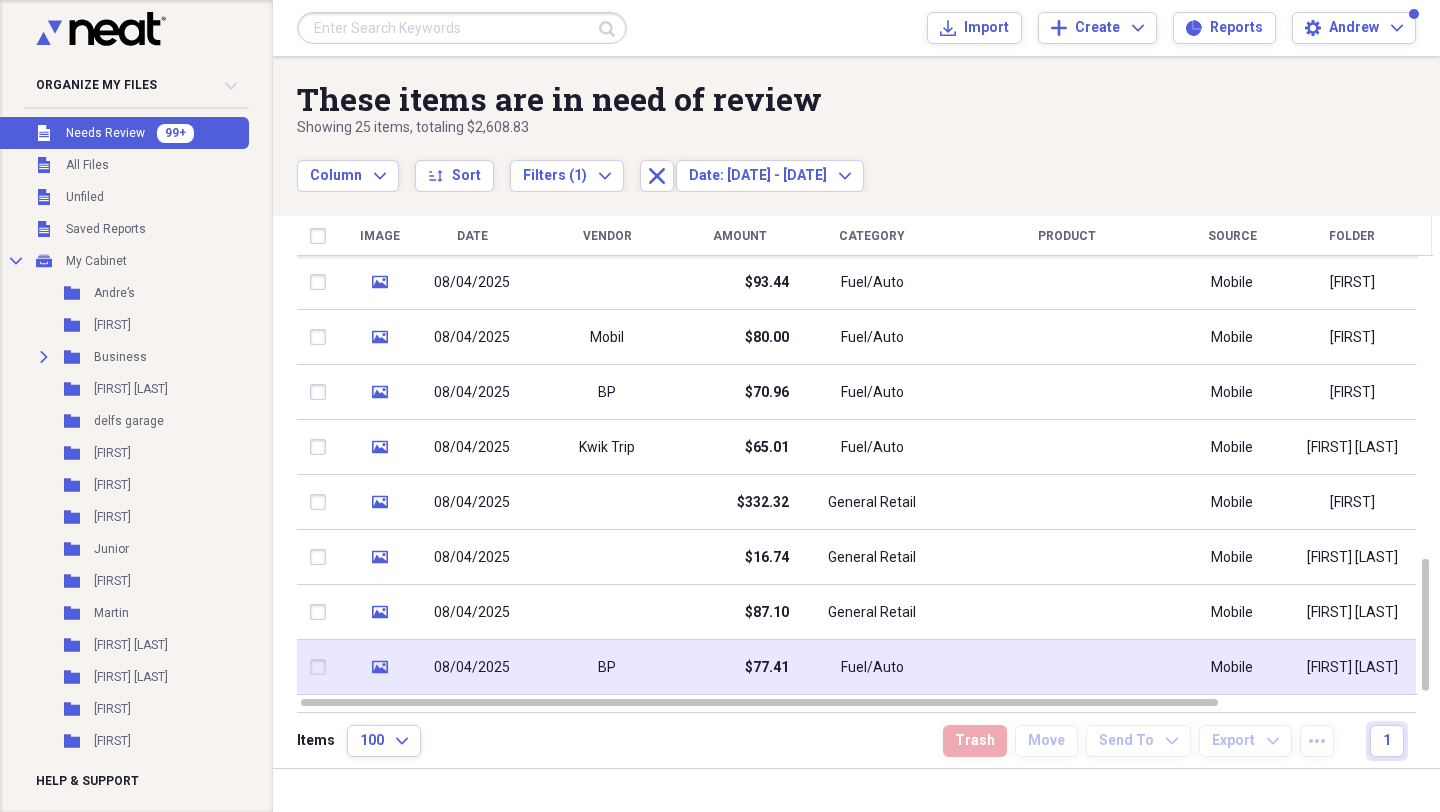 click on "$77.41" at bounding box center [739, 667] 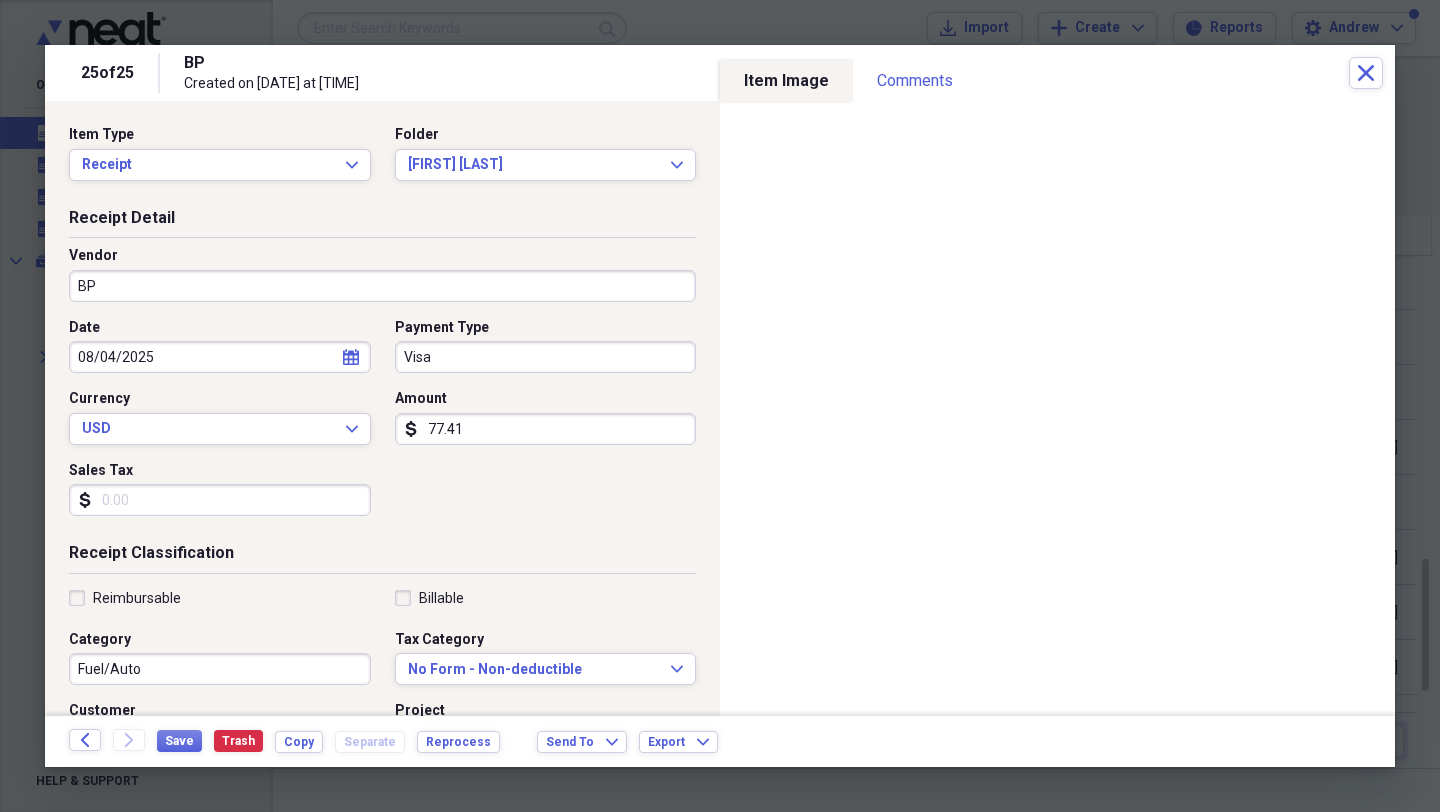 click on "77.41" at bounding box center [546, 429] 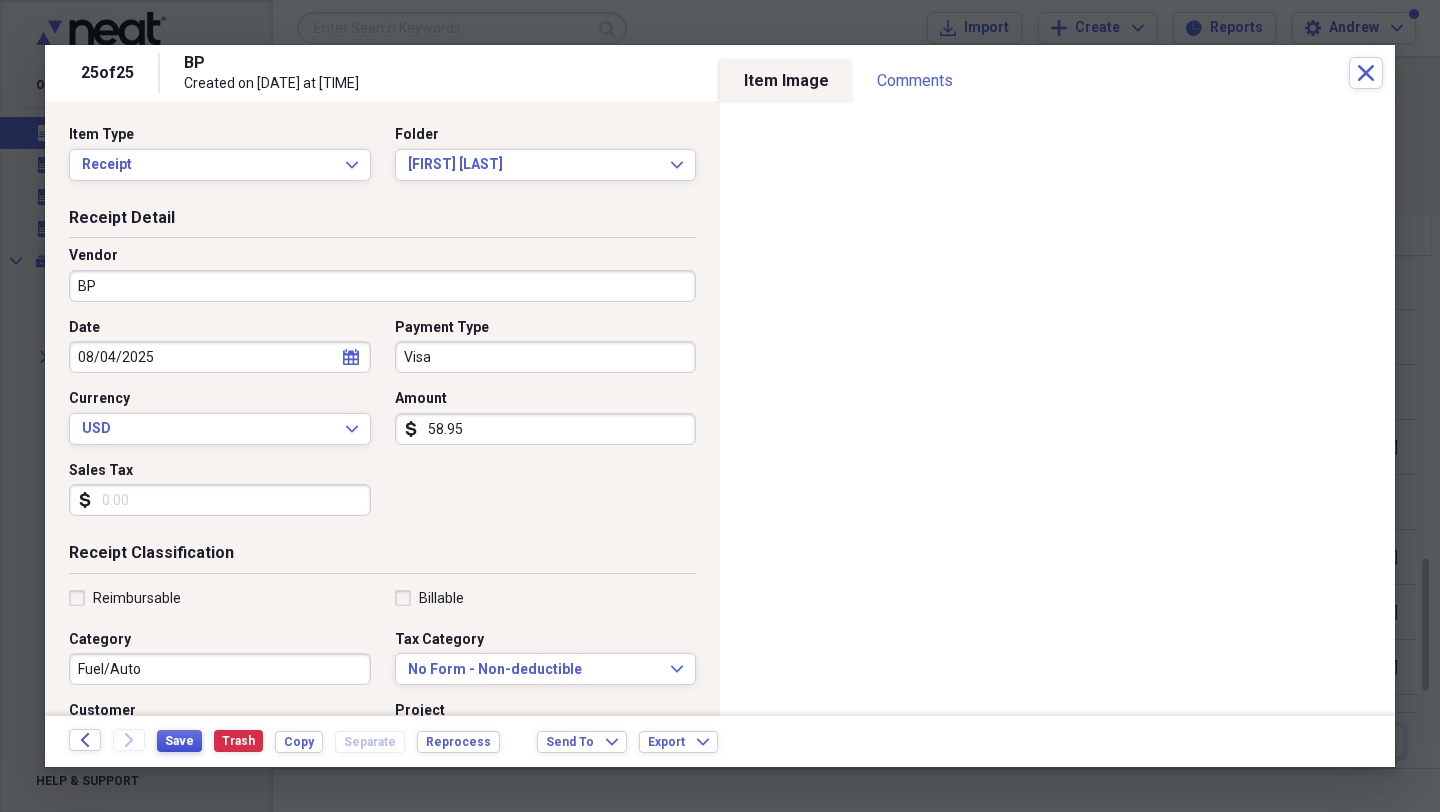 type on "58.95" 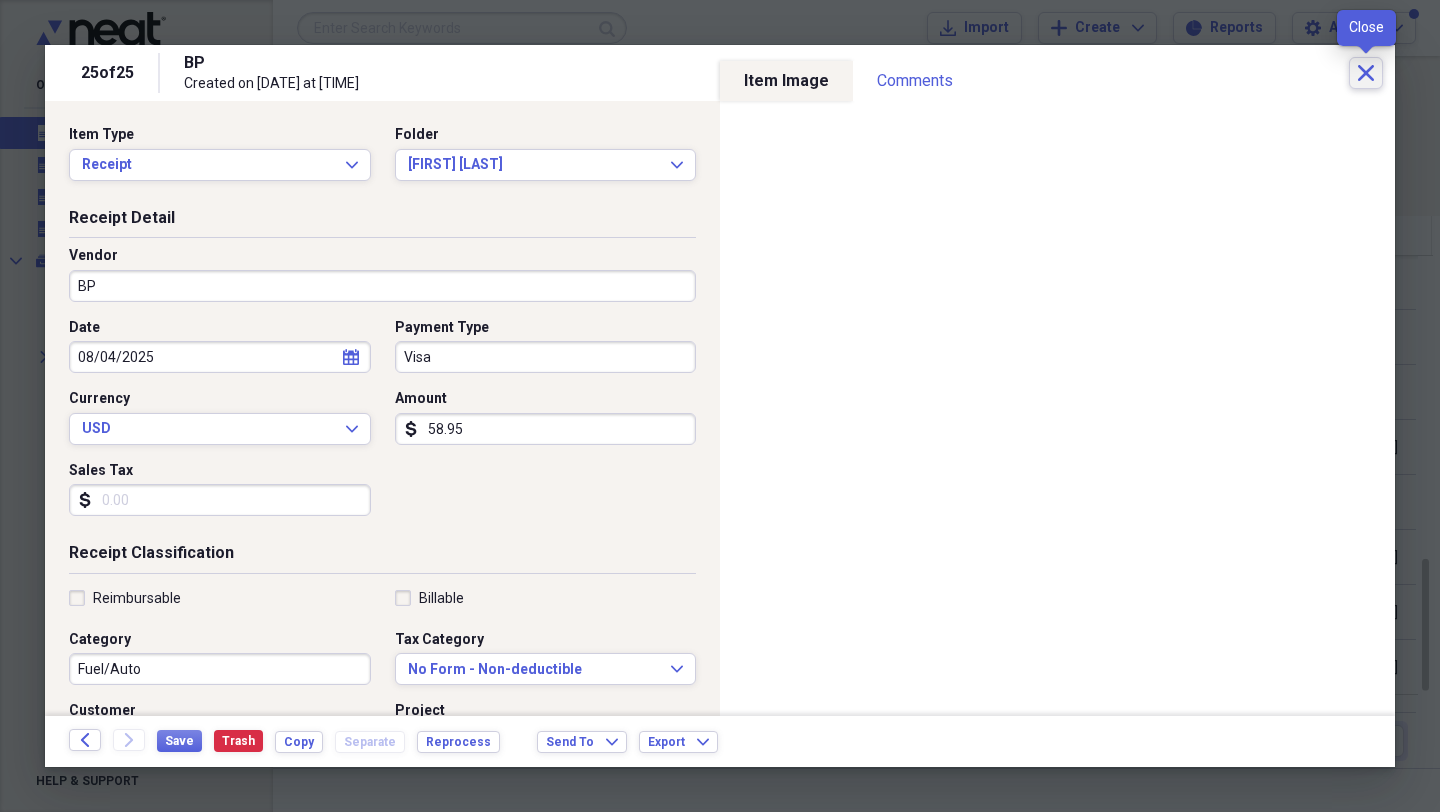 click on "Close" 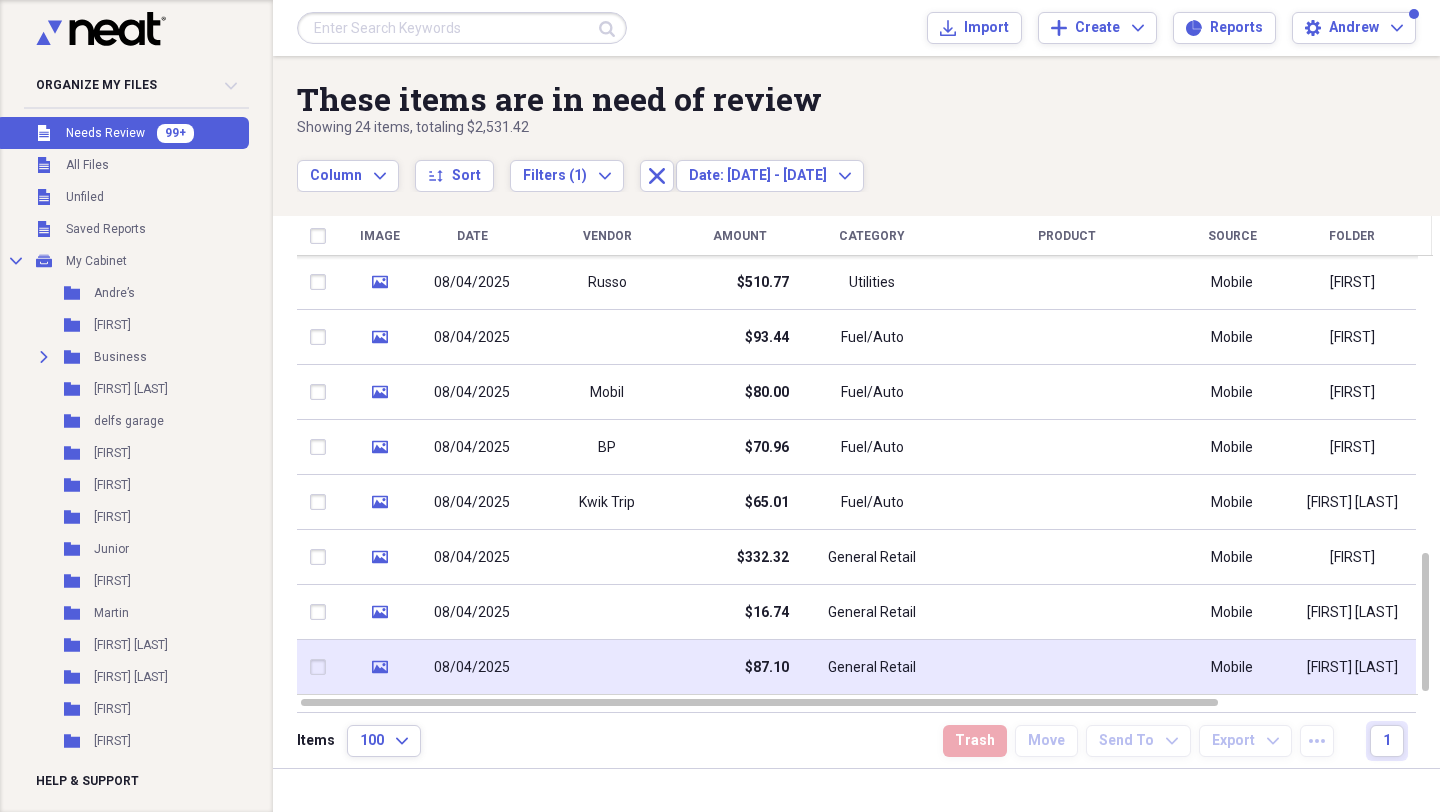 click at bounding box center [607, 667] 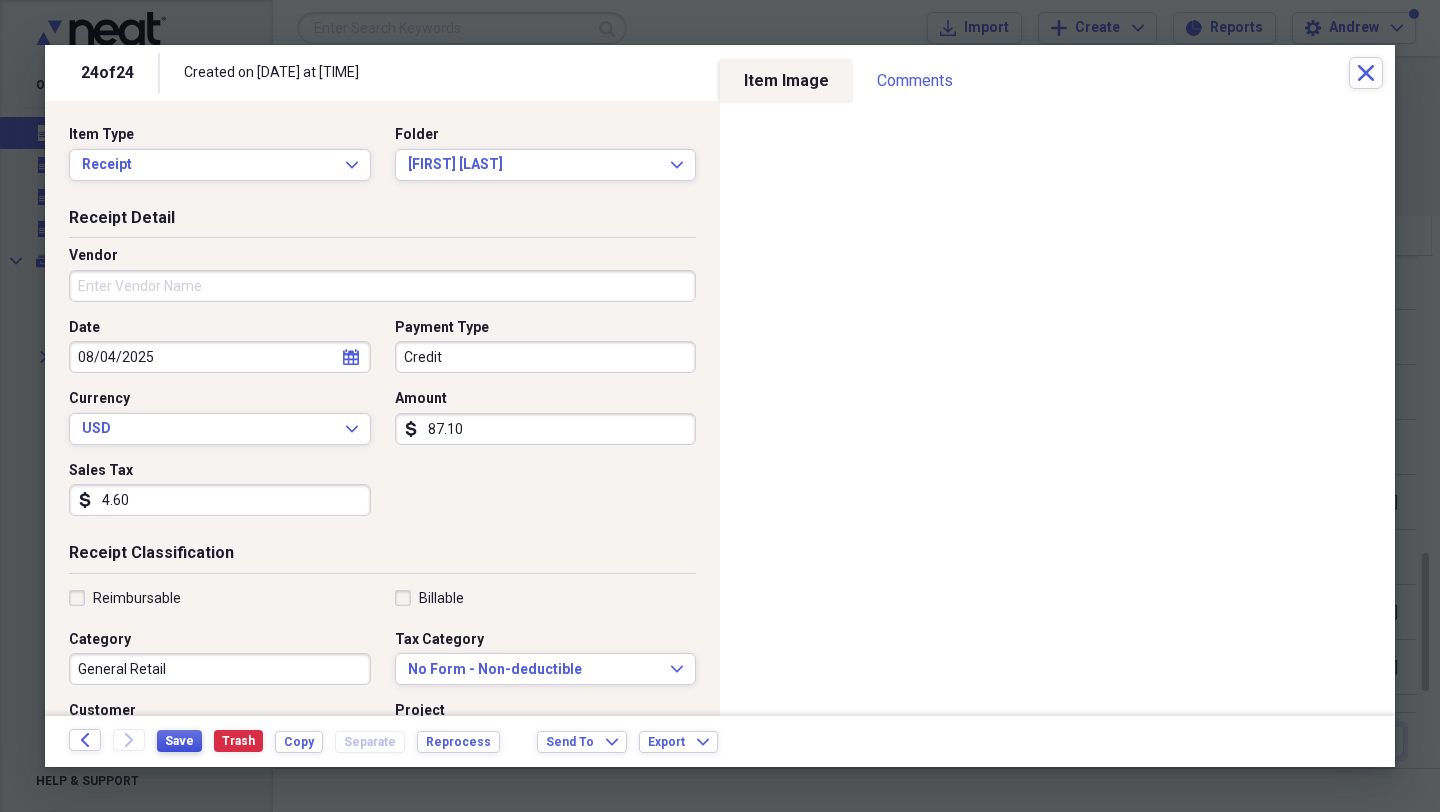 click on "Save" at bounding box center (179, 741) 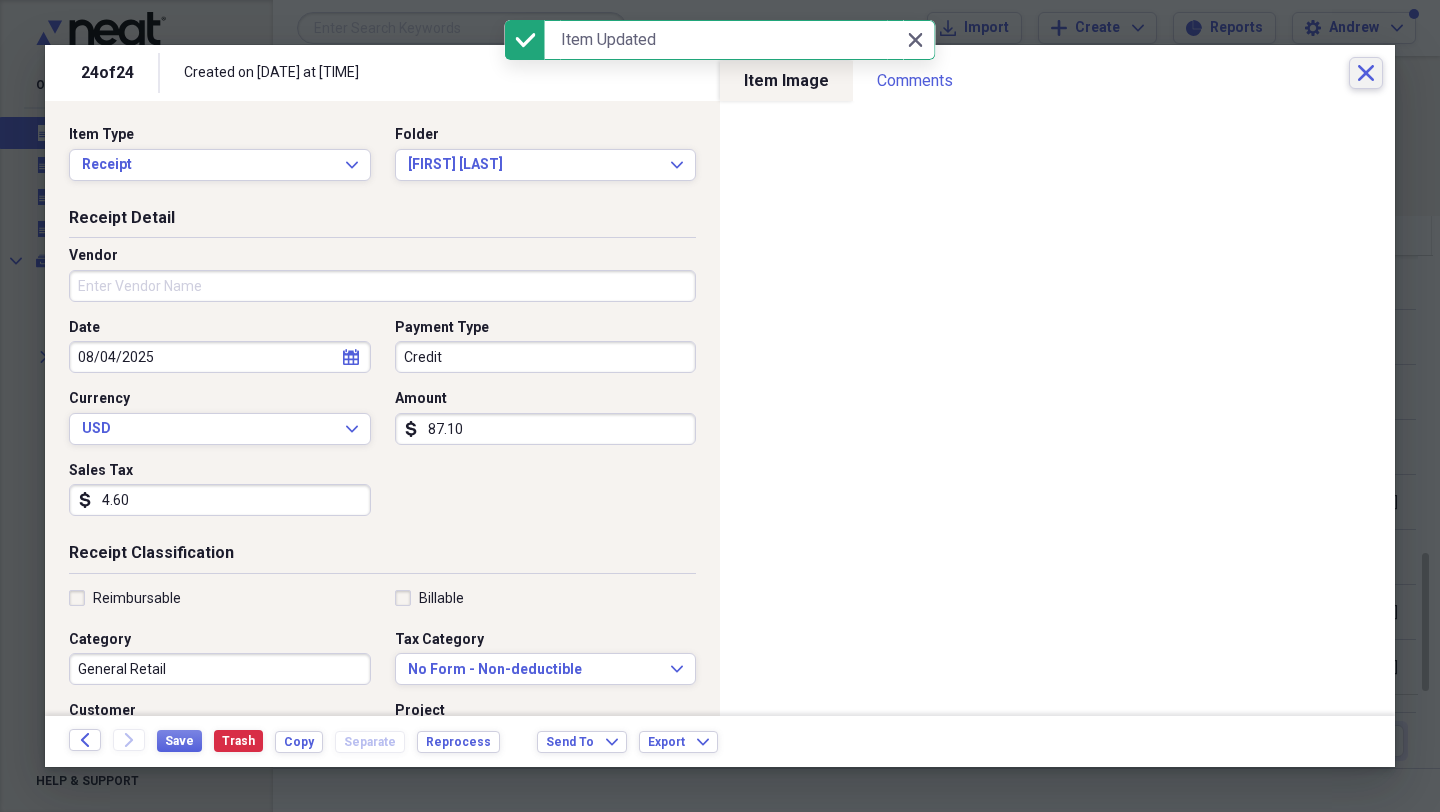 click on "Close" 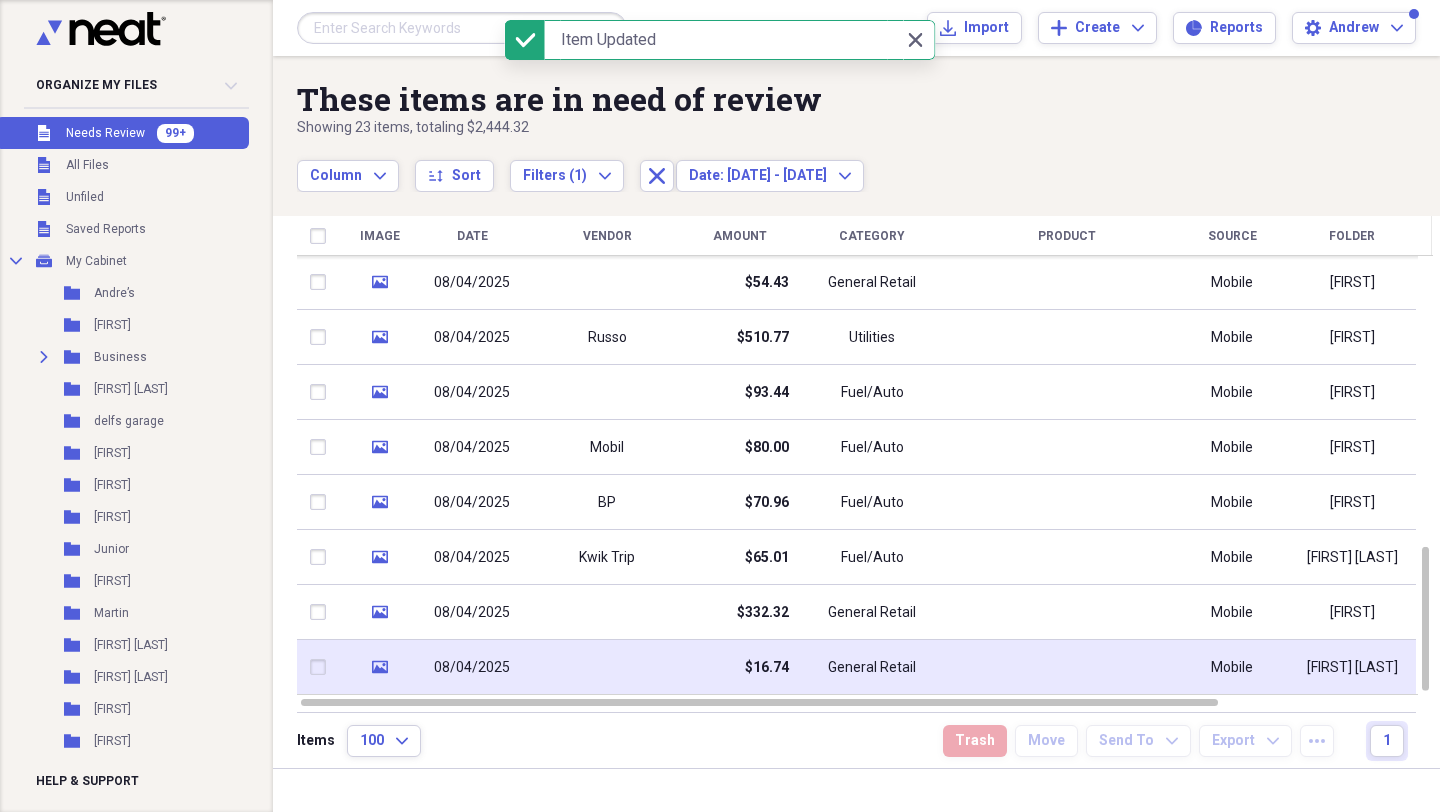 click at bounding box center [607, 667] 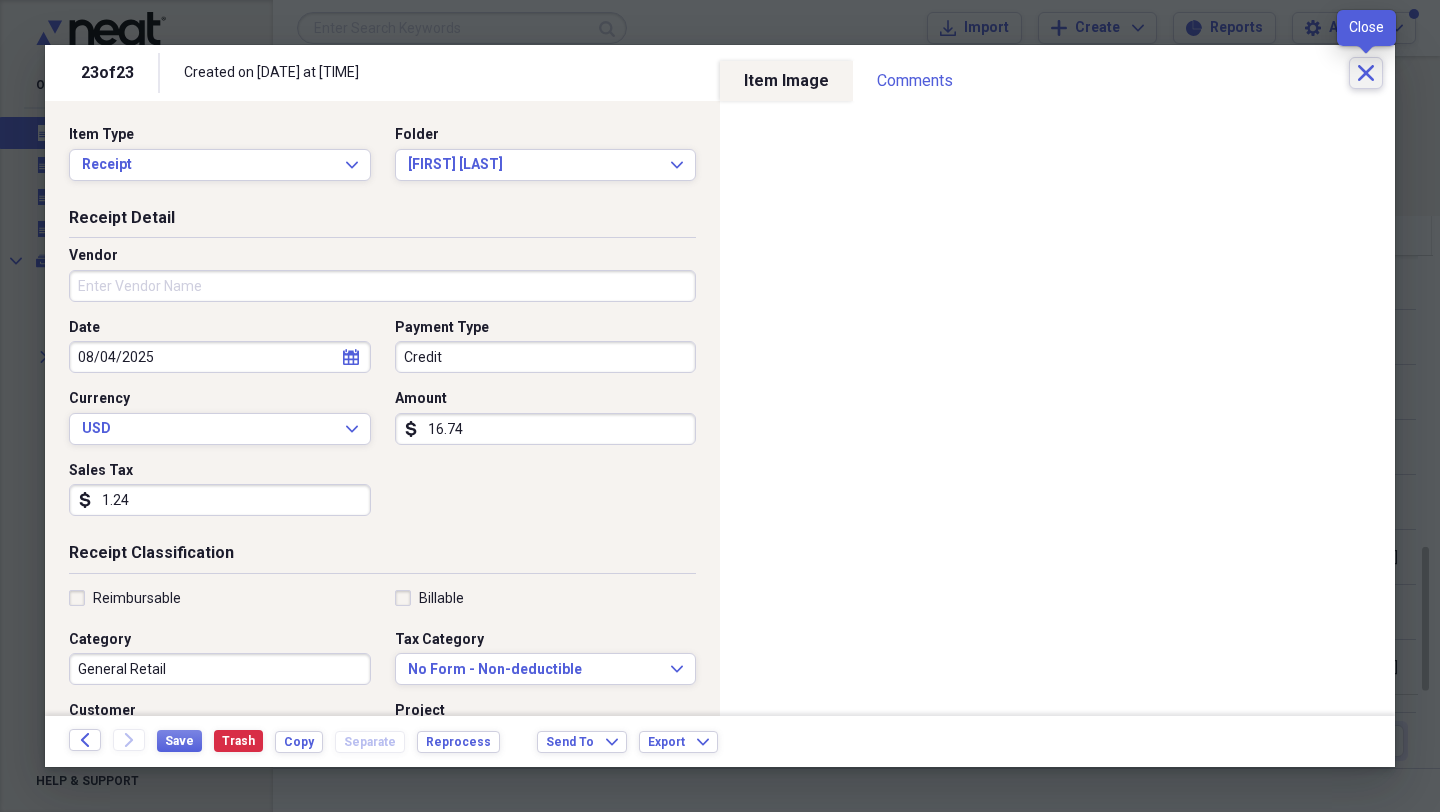 click 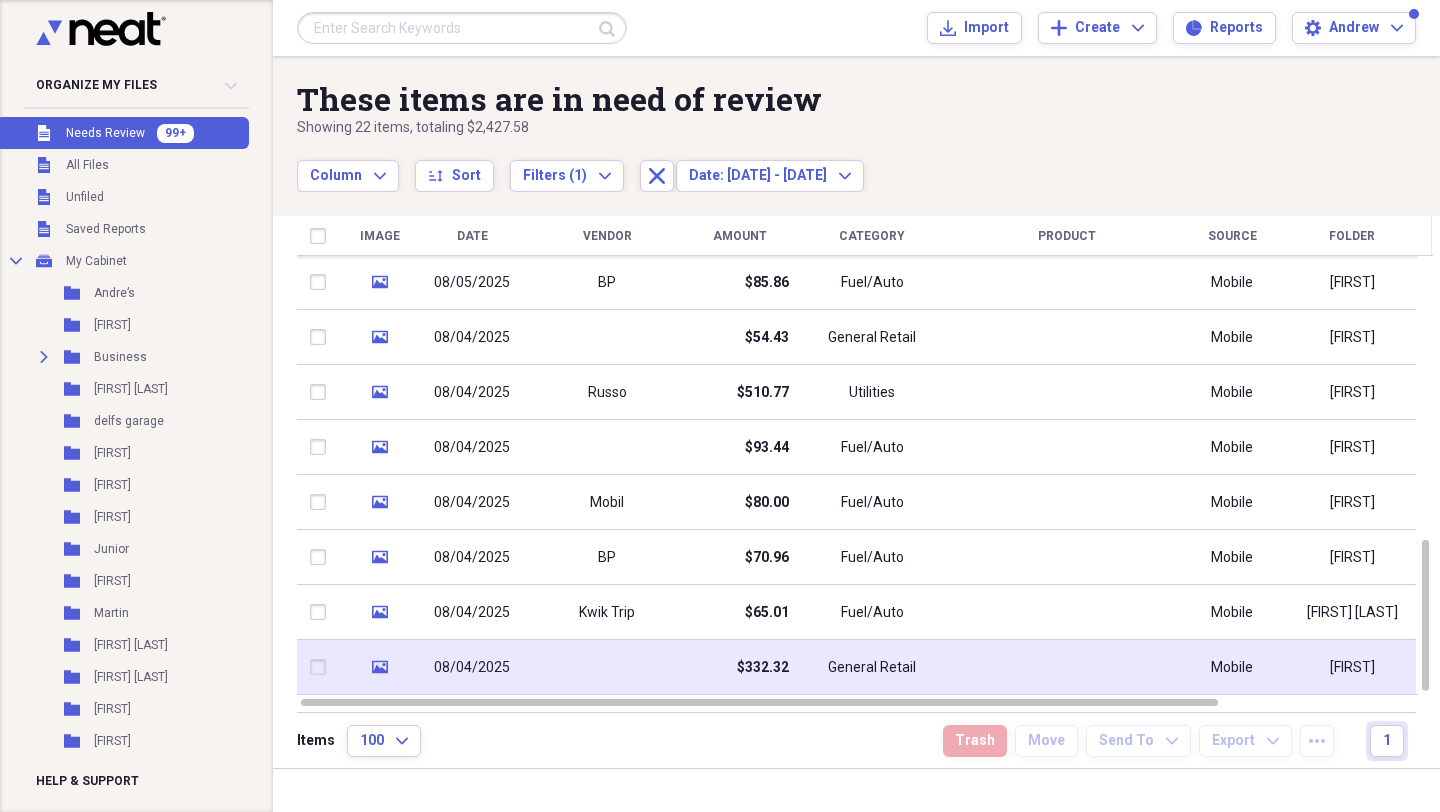 click on "$332.32" at bounding box center [739, 667] 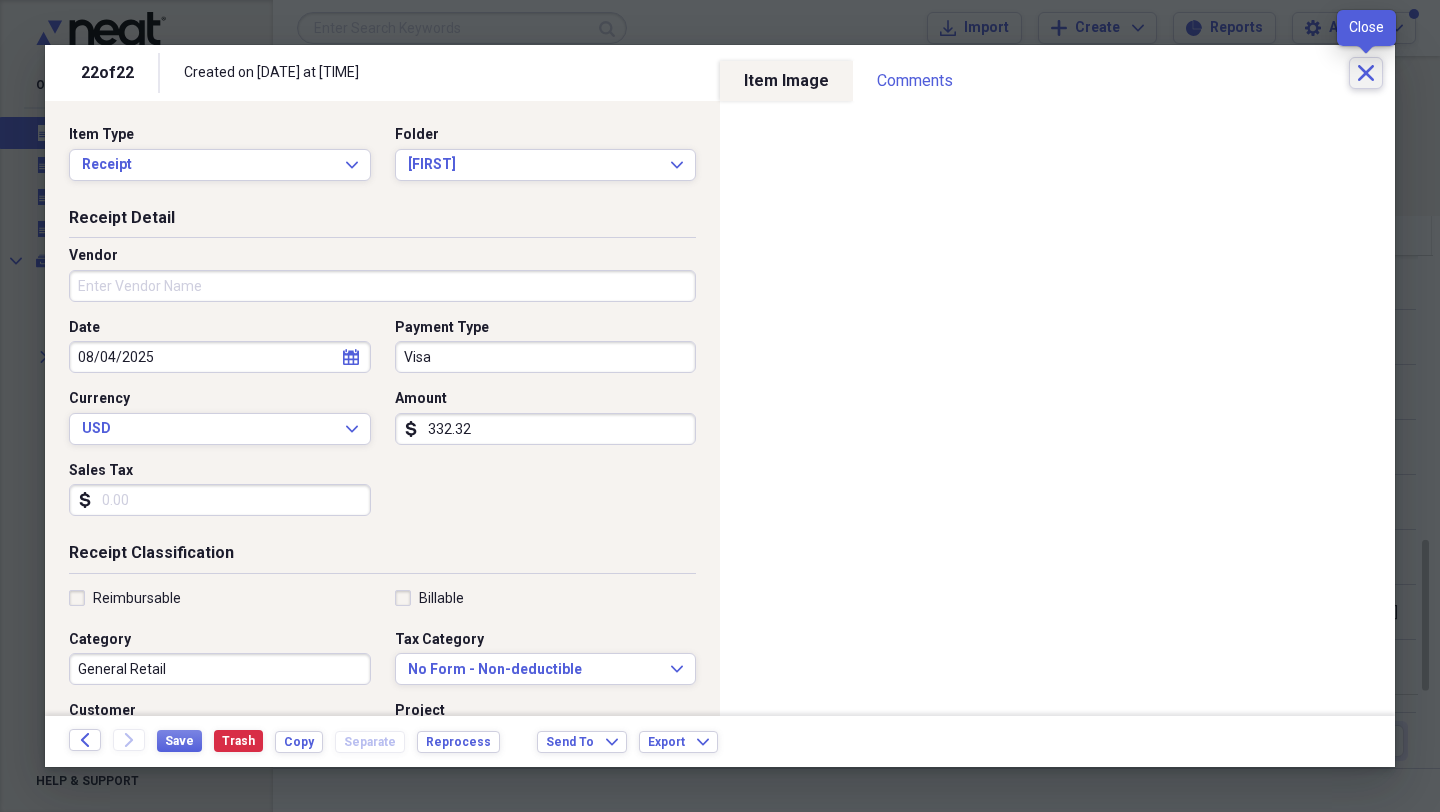 click on "Close" 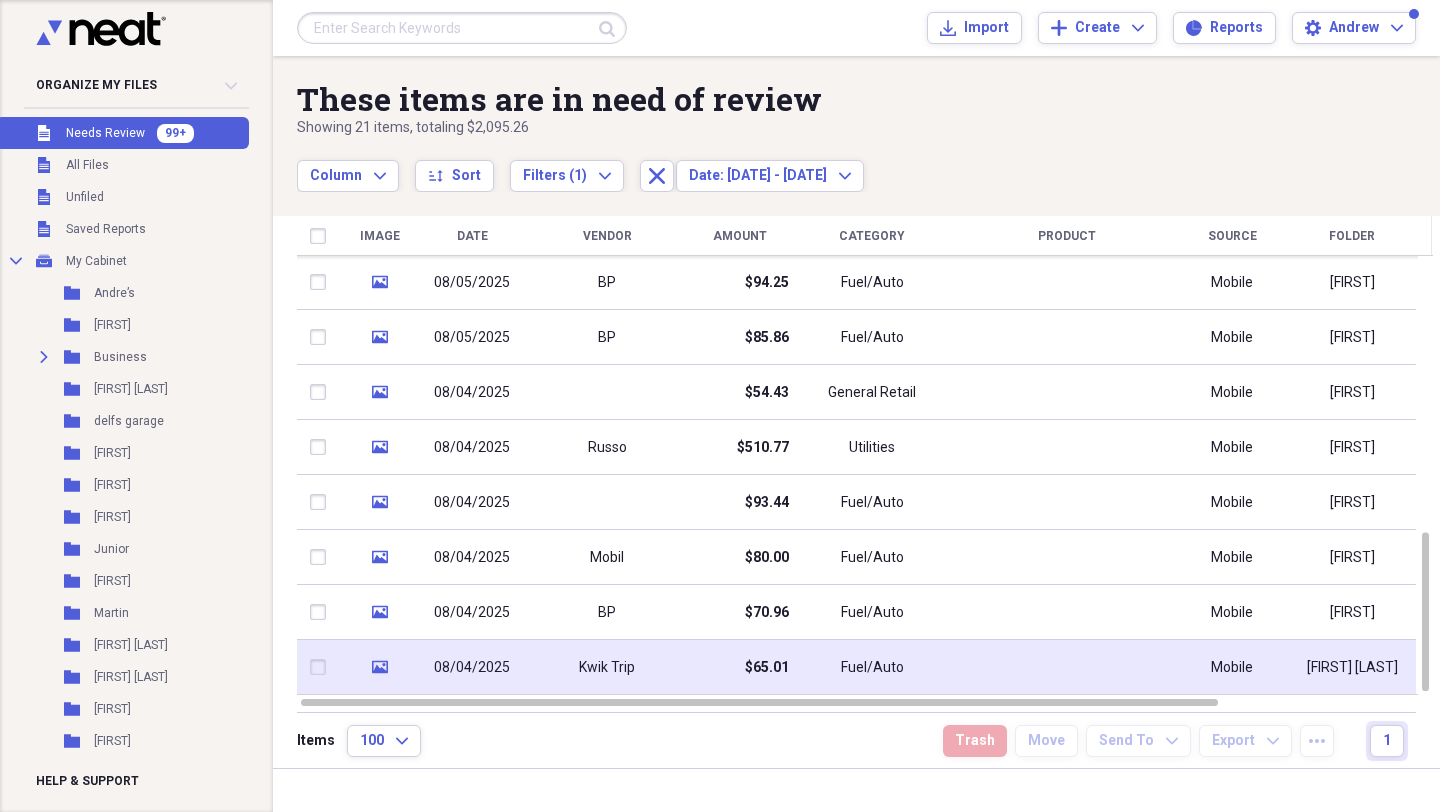 click on "$65.01" at bounding box center (739, 667) 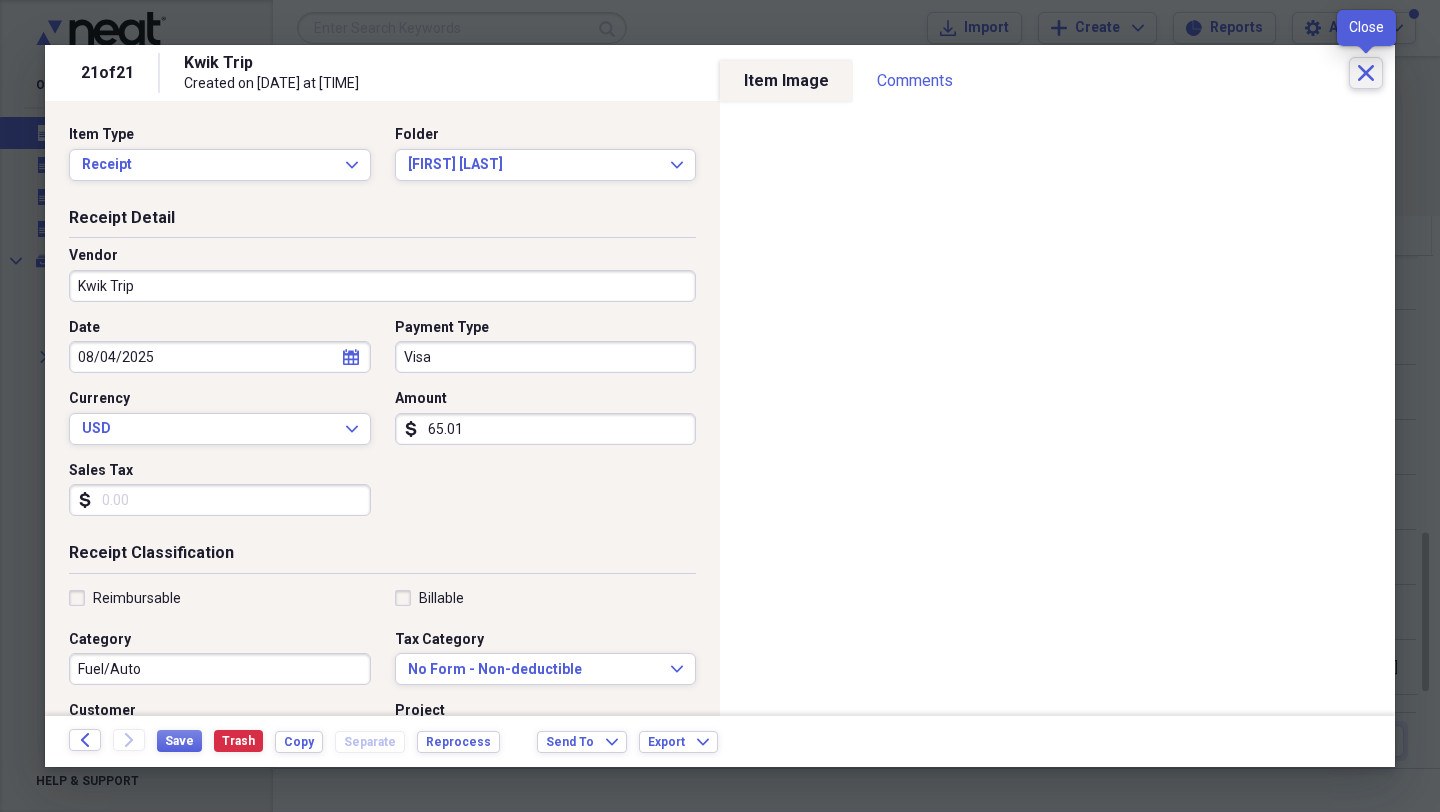 click on "Close" at bounding box center [1366, 73] 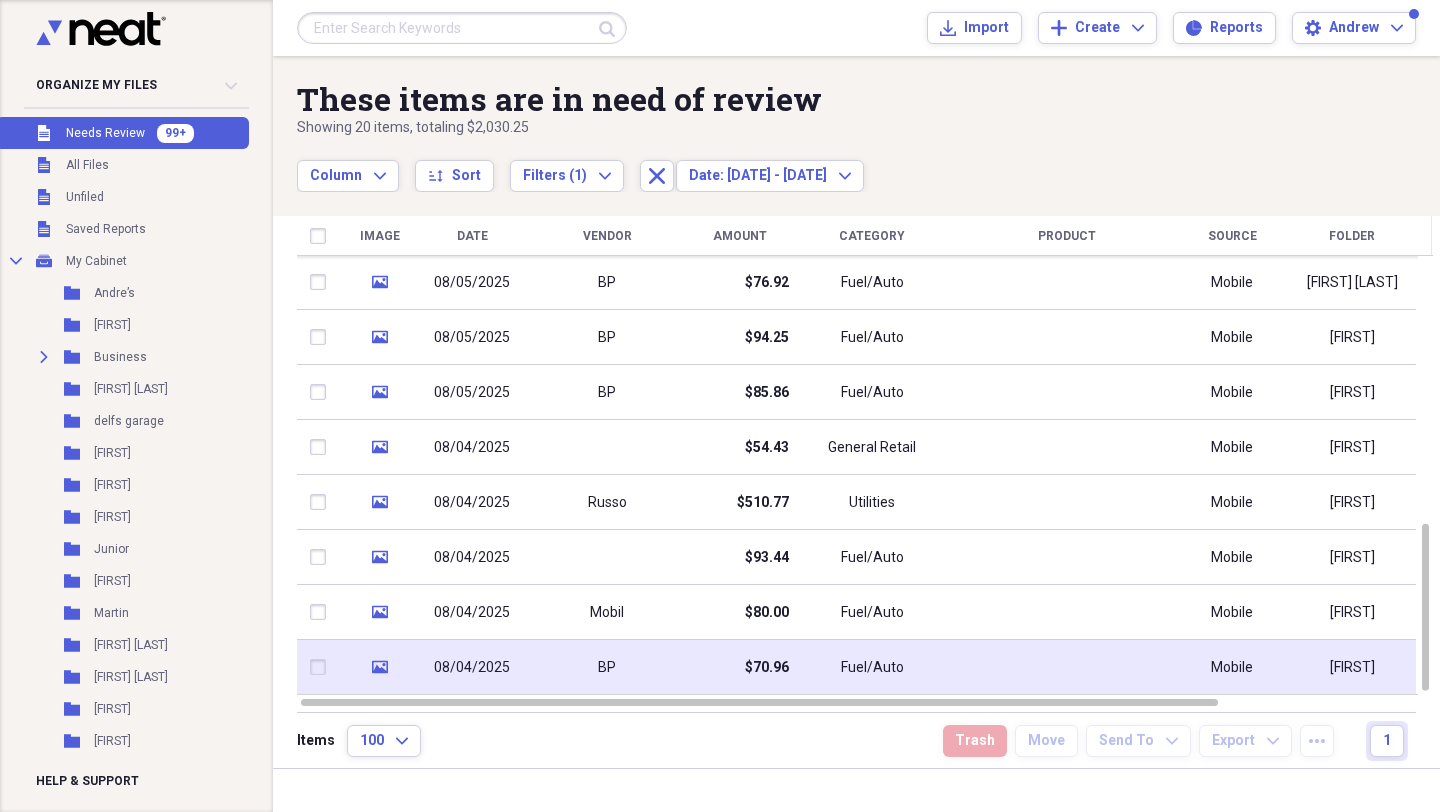 click on "$70.96" at bounding box center (739, 667) 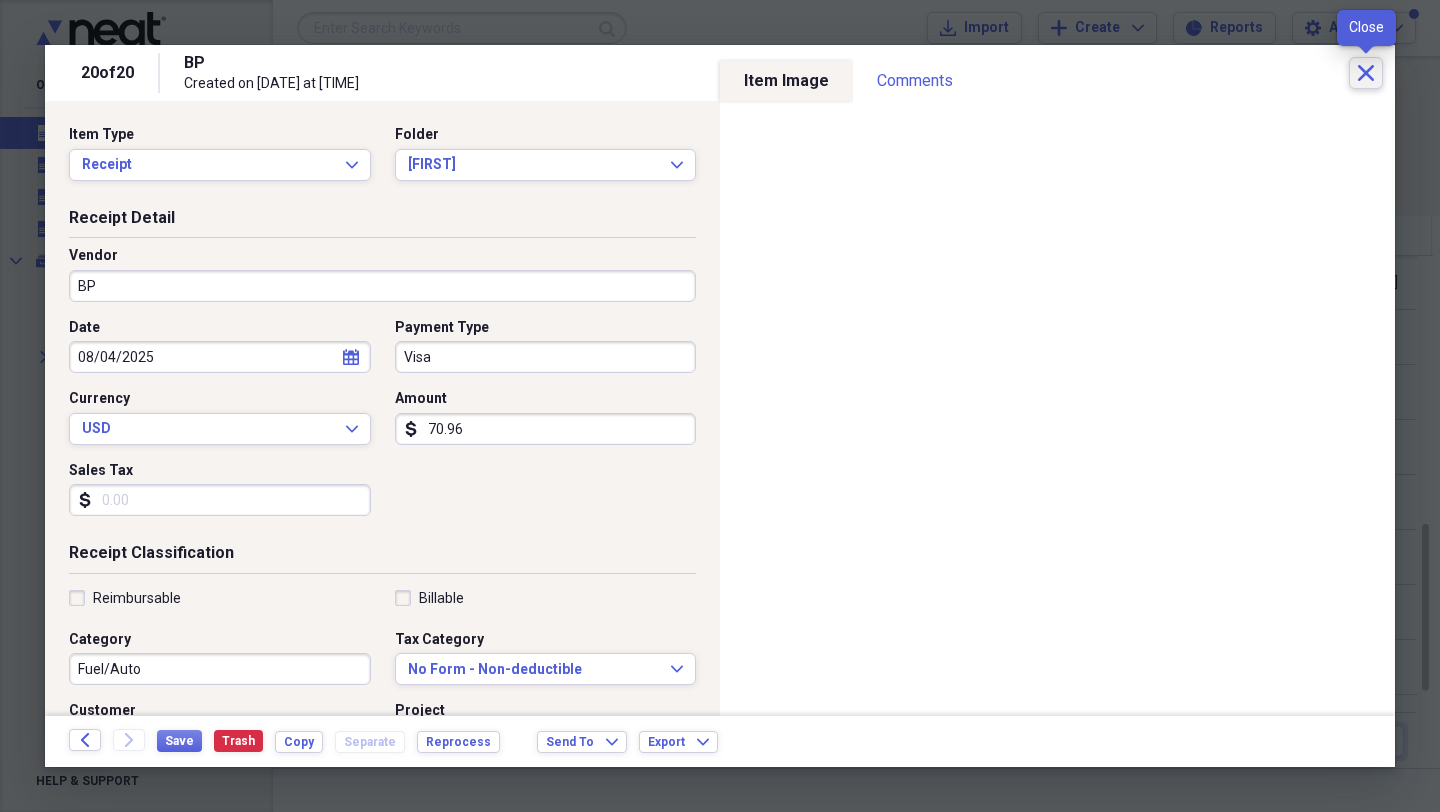 click on "Close" 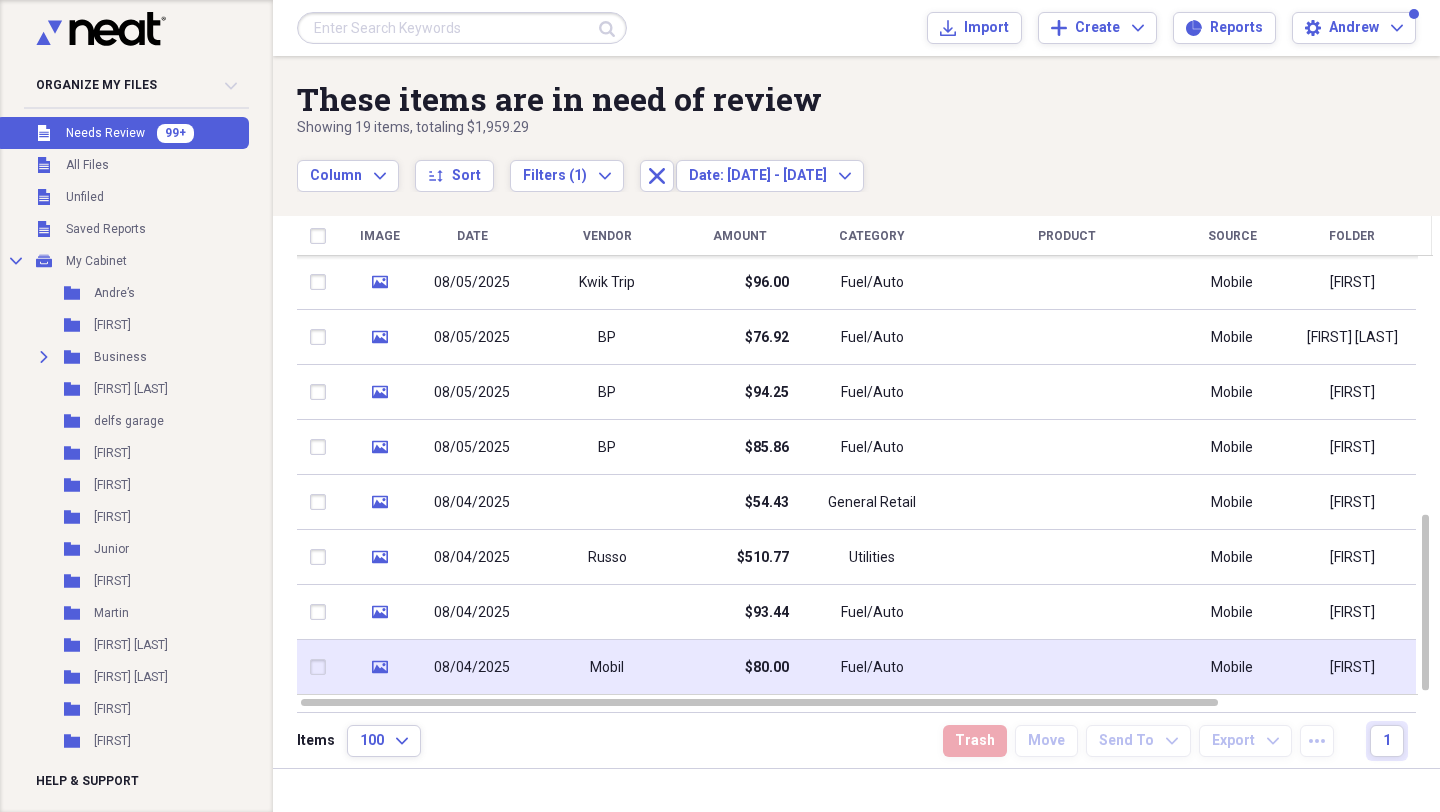 click on "Mobil" at bounding box center (607, 667) 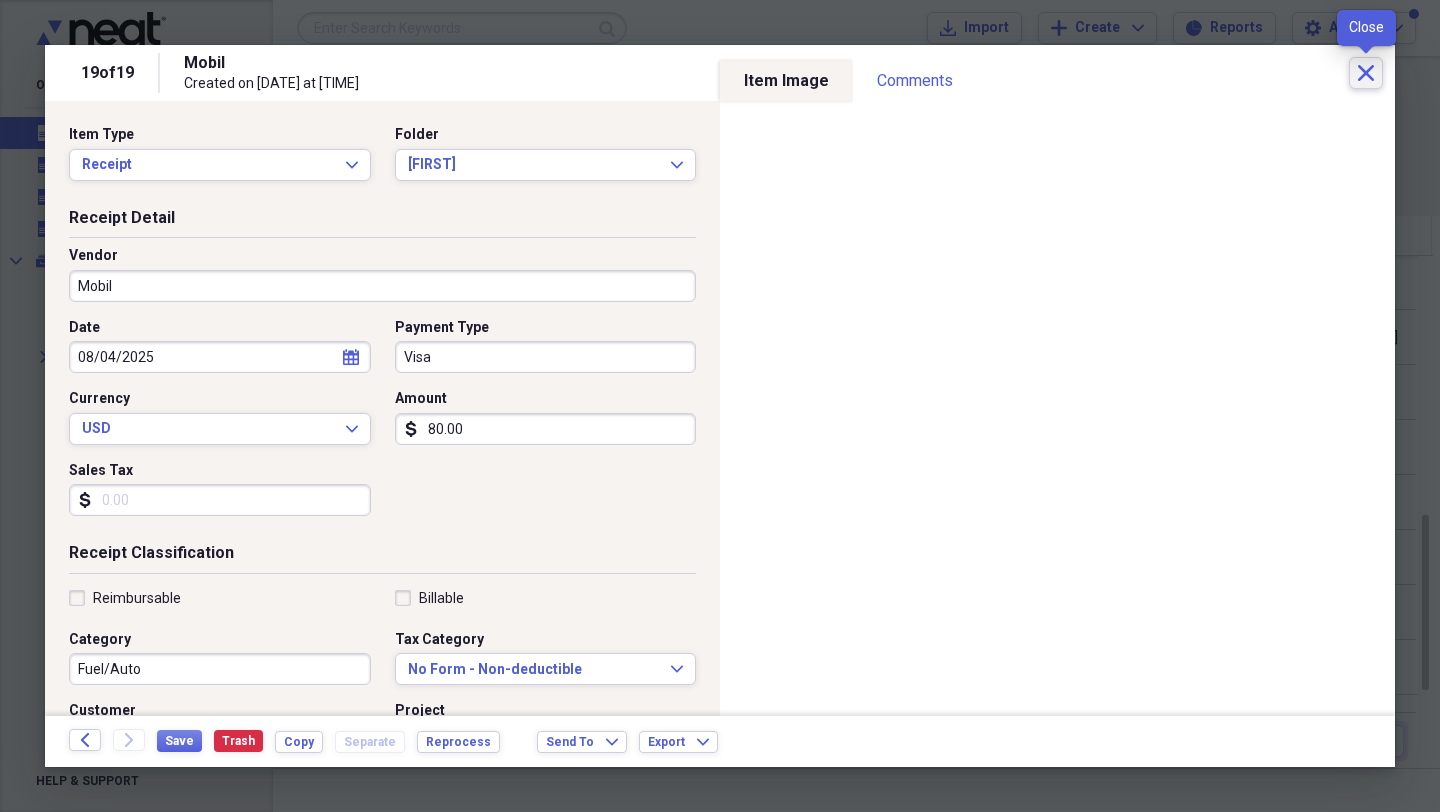 click 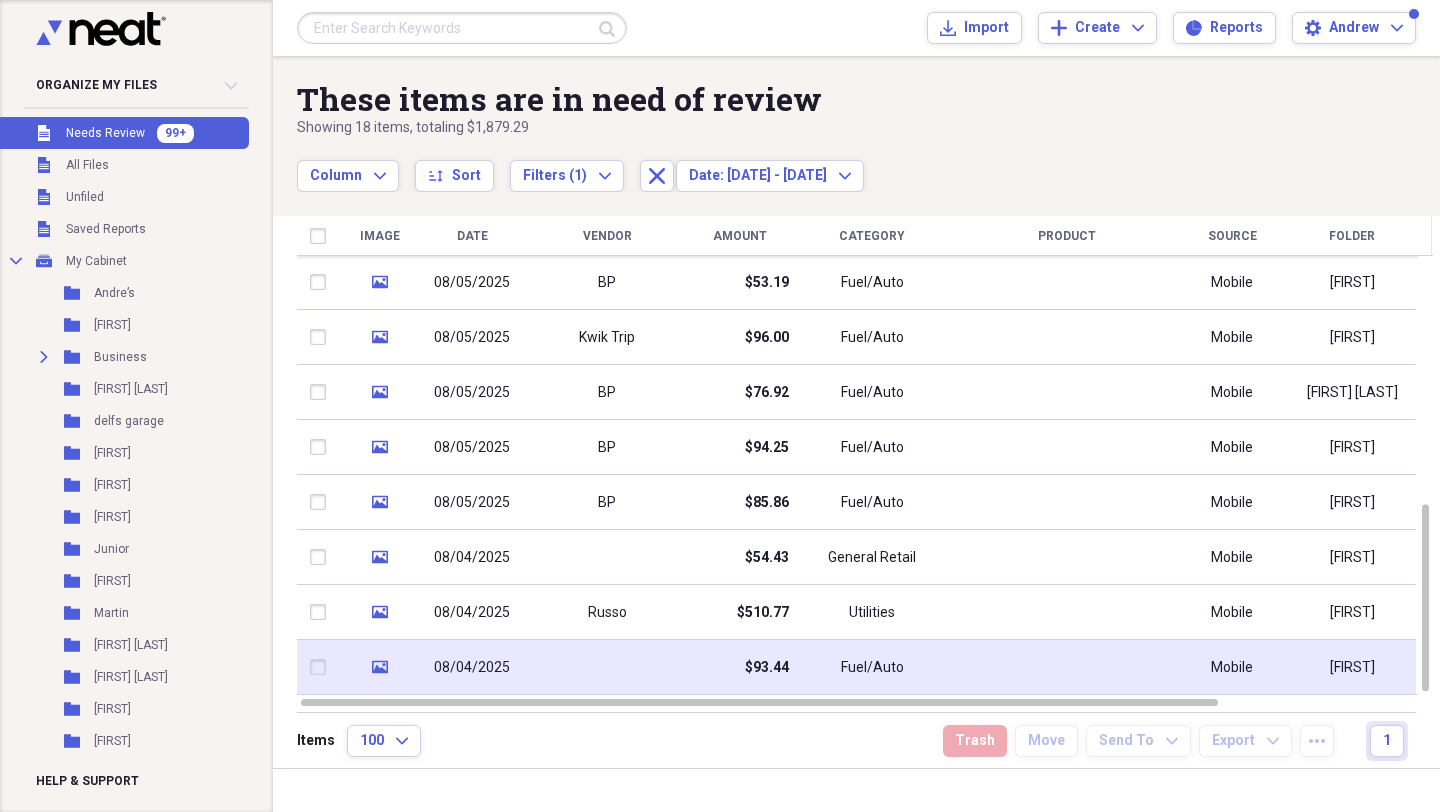 click at bounding box center [607, 667] 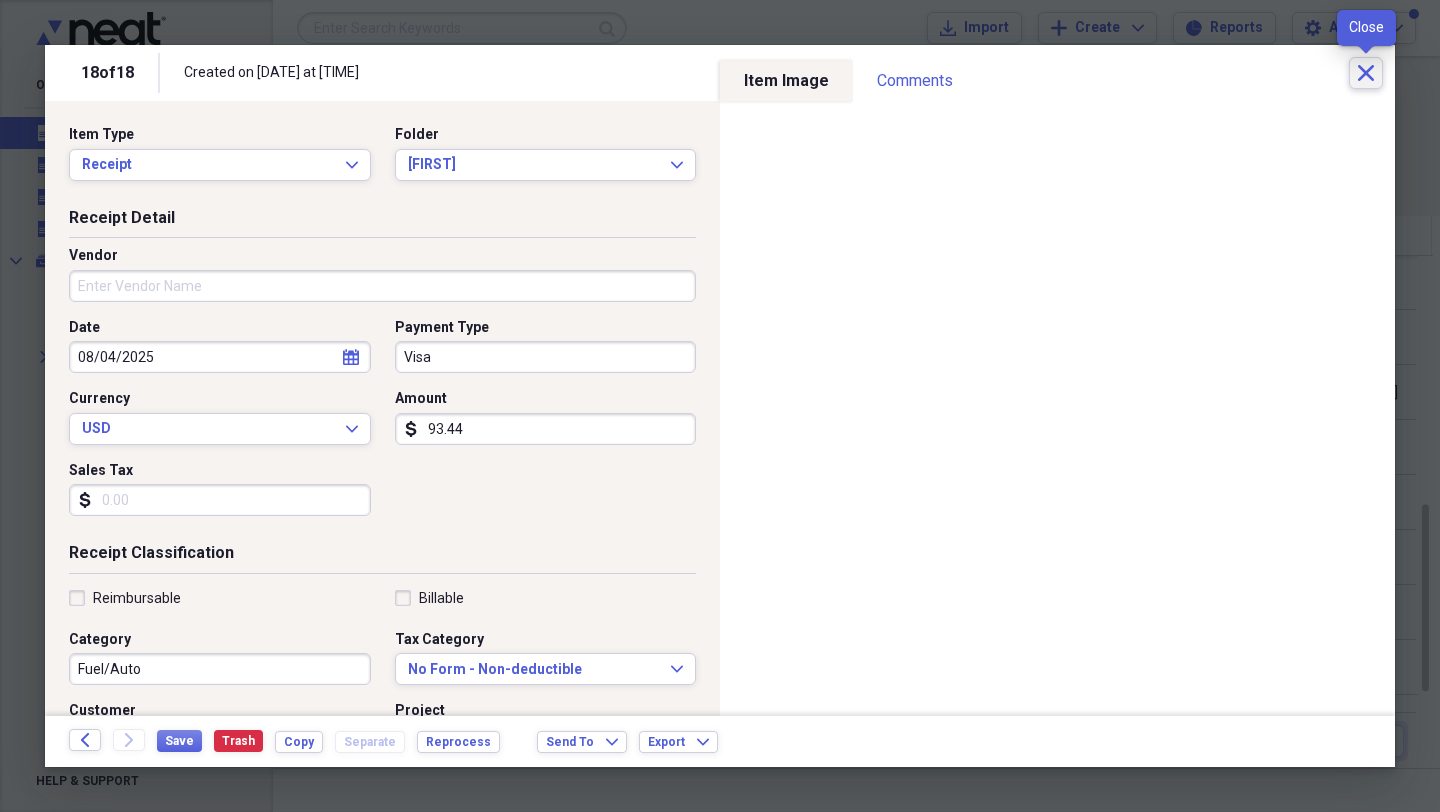 click 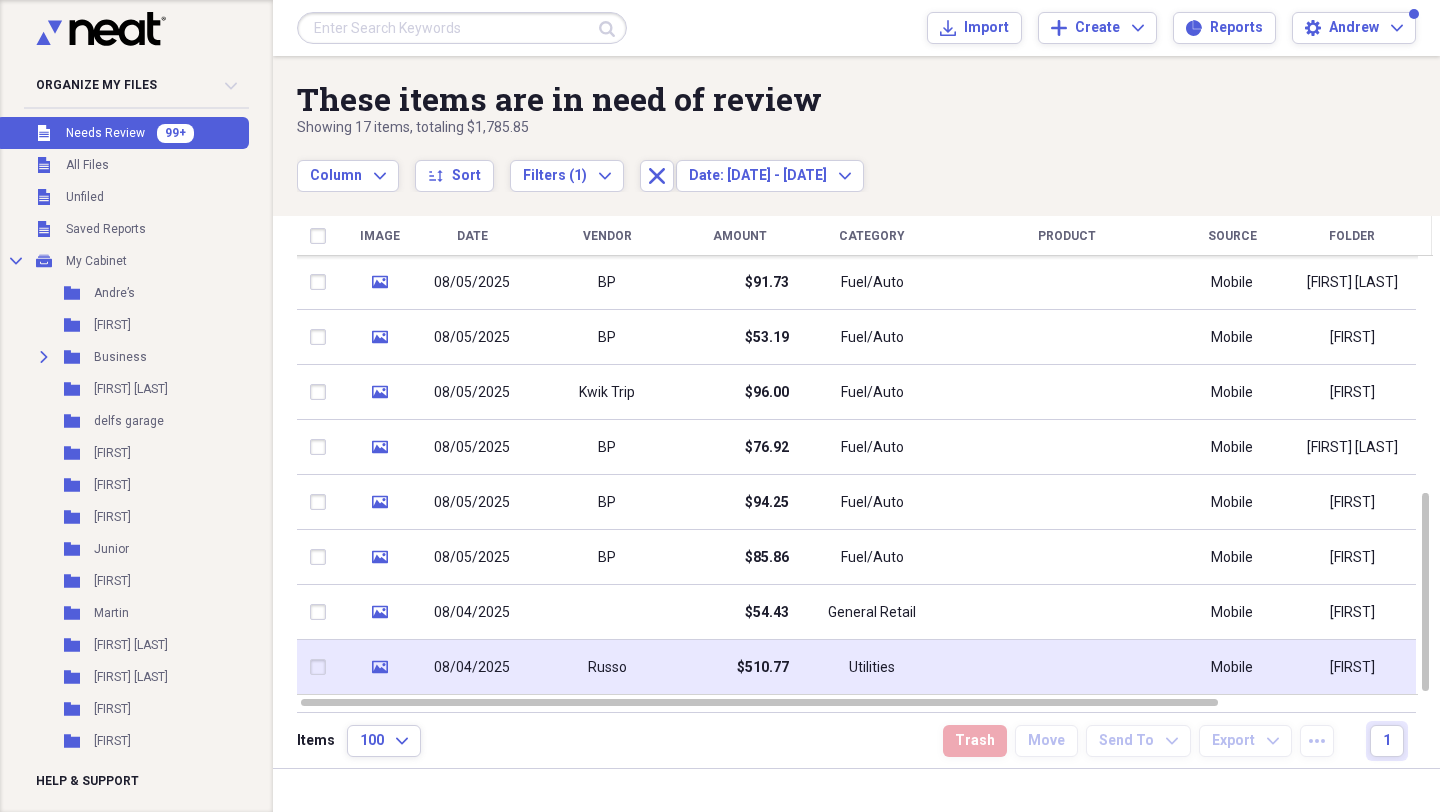 click on "$510.77" at bounding box center (739, 667) 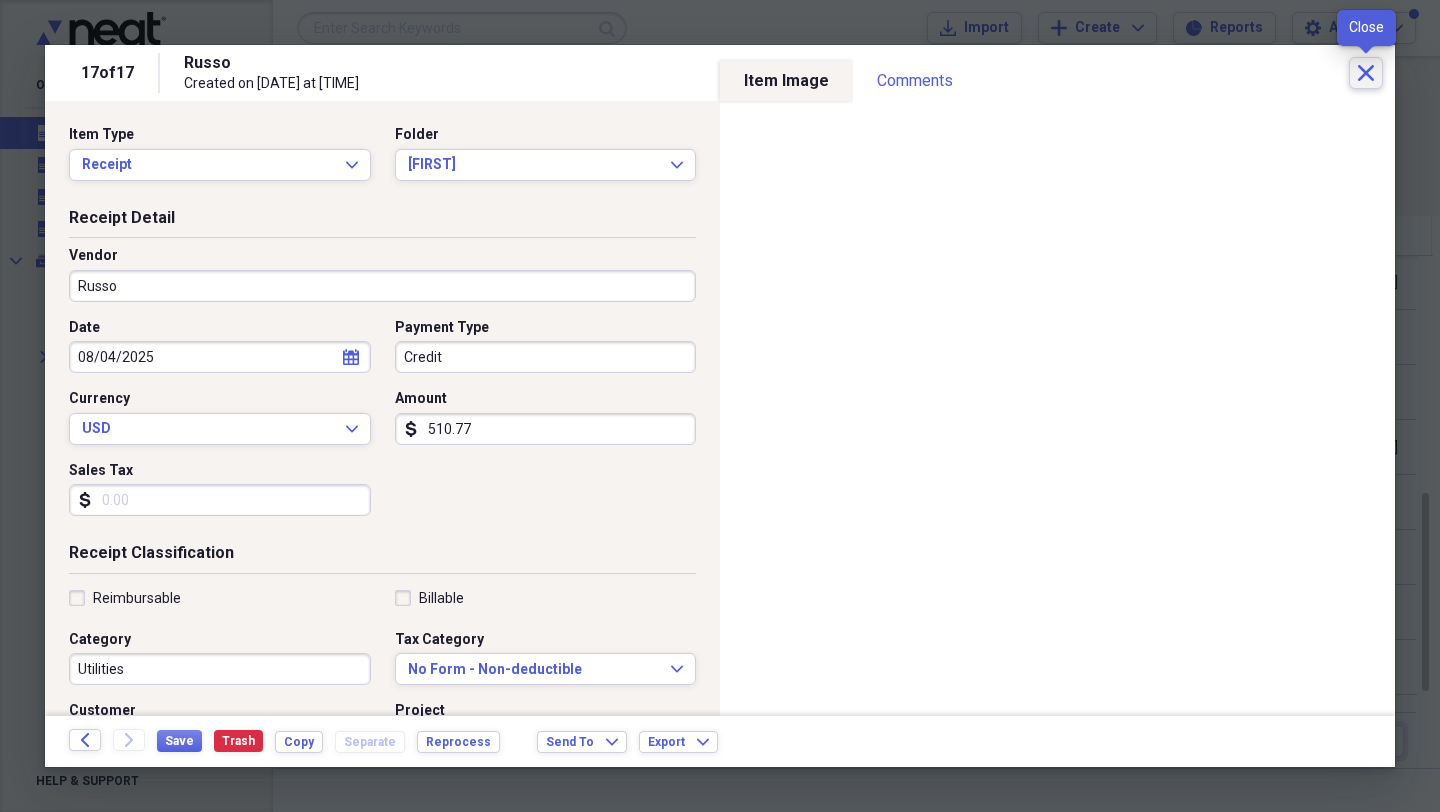 click on "Close" 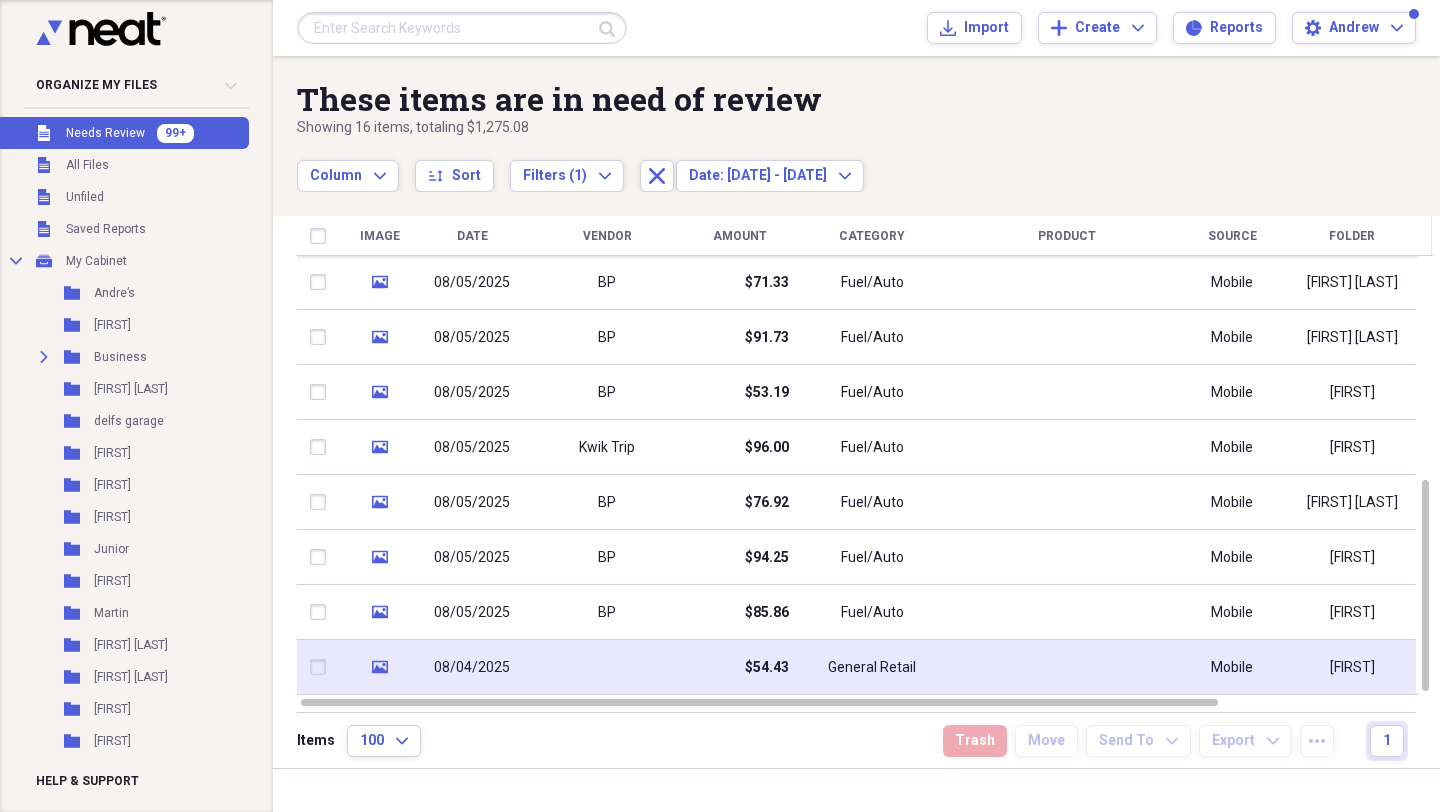 click at bounding box center [607, 667] 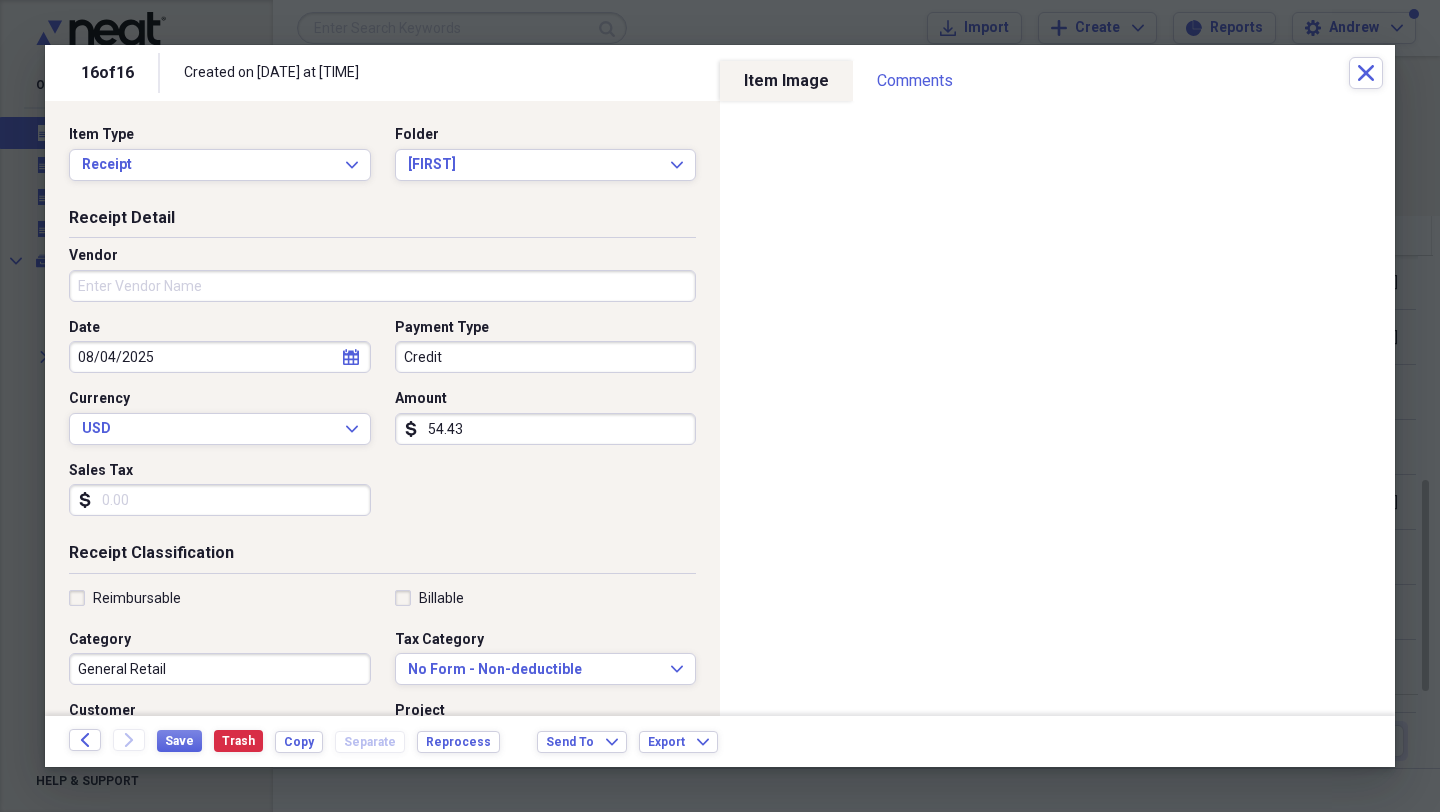 scroll, scrollTop: 108, scrollLeft: 0, axis: vertical 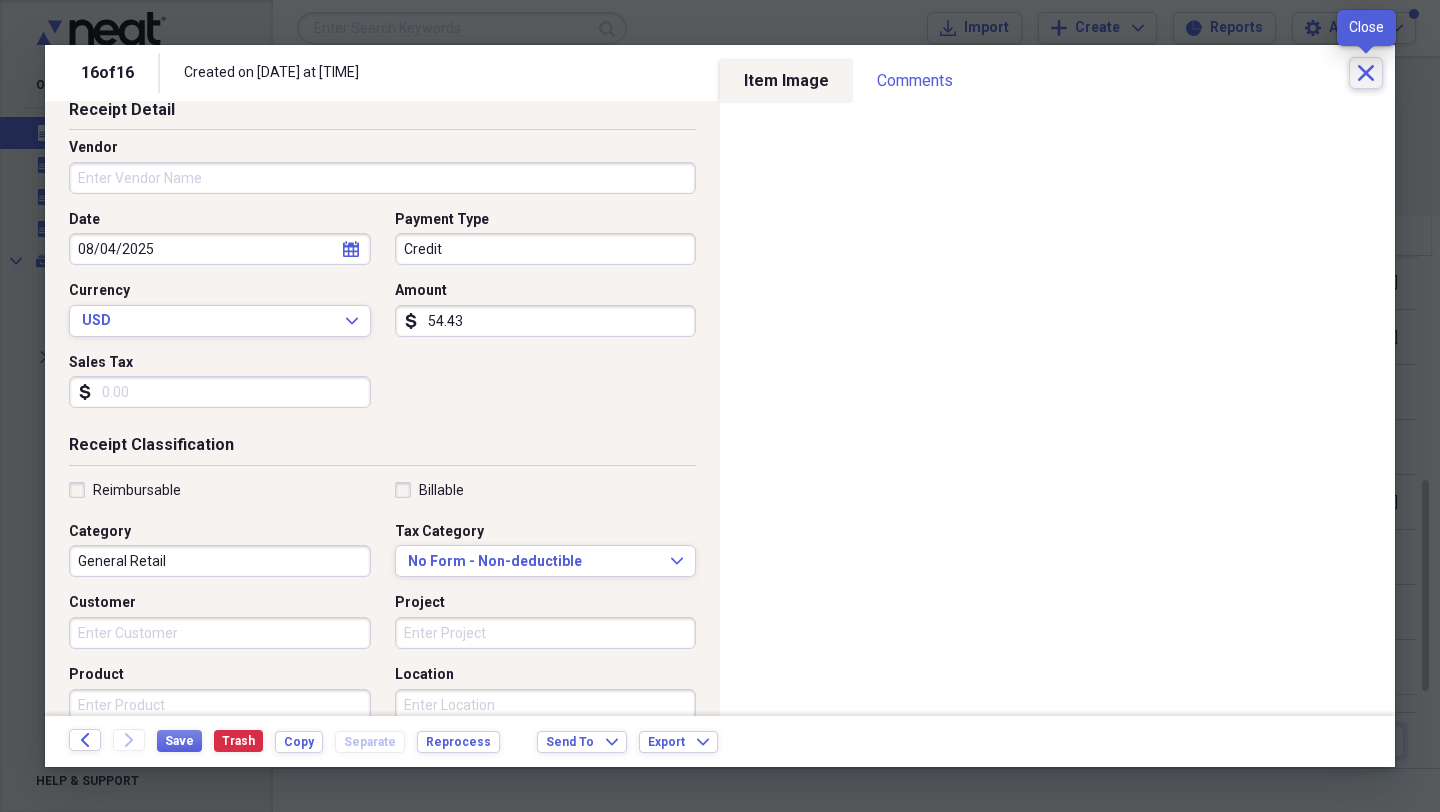 click on "Close" 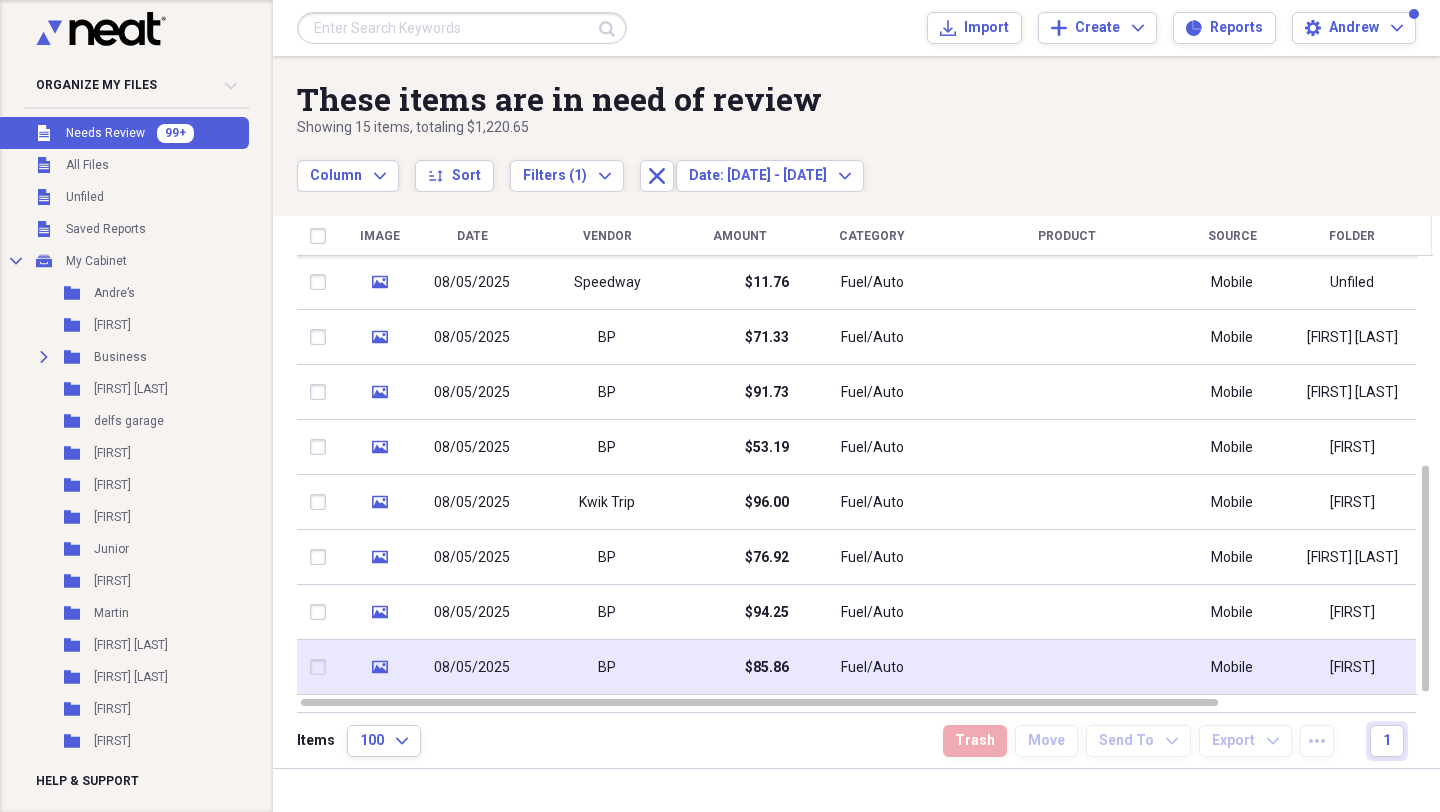 click on "BP" at bounding box center (607, 667) 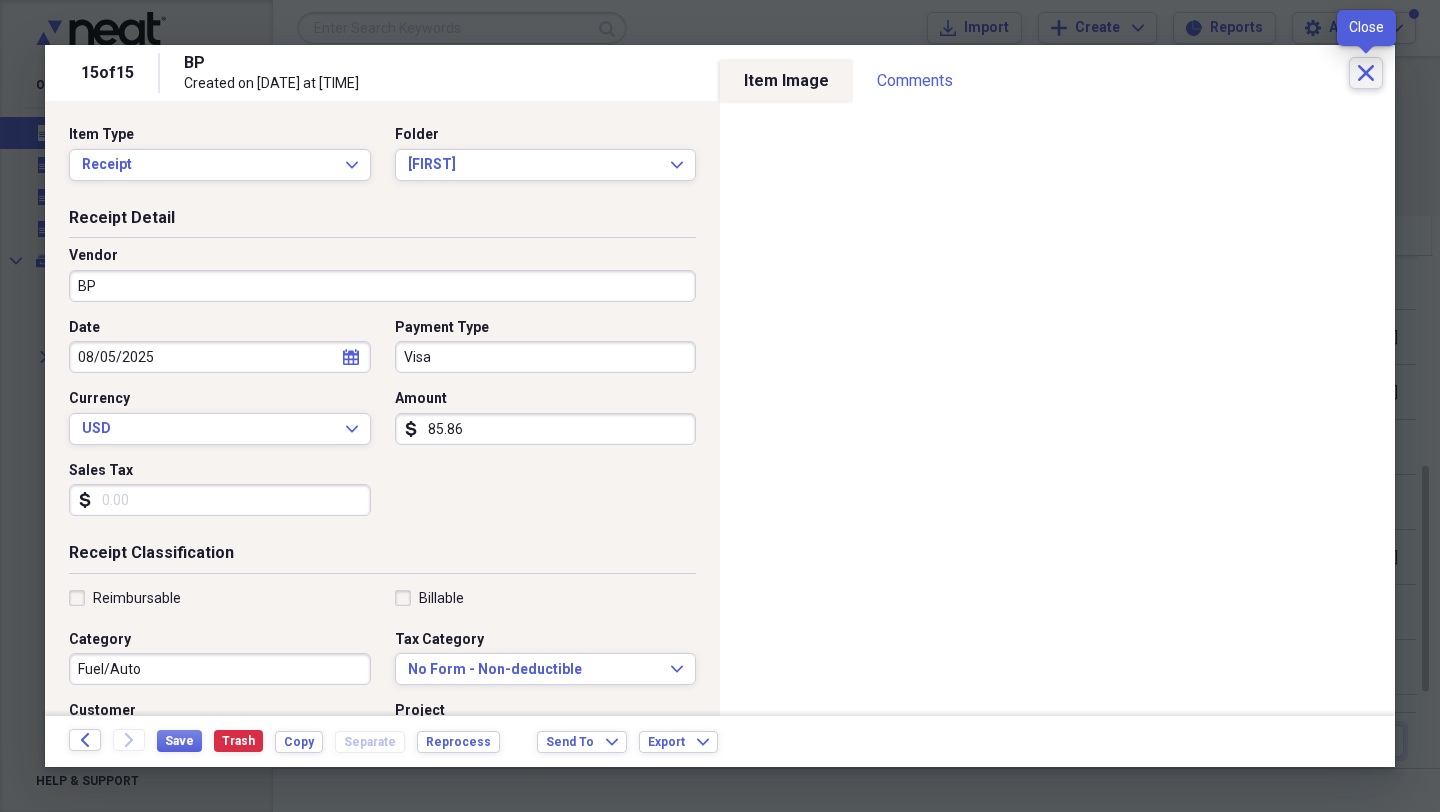 click on "Close" 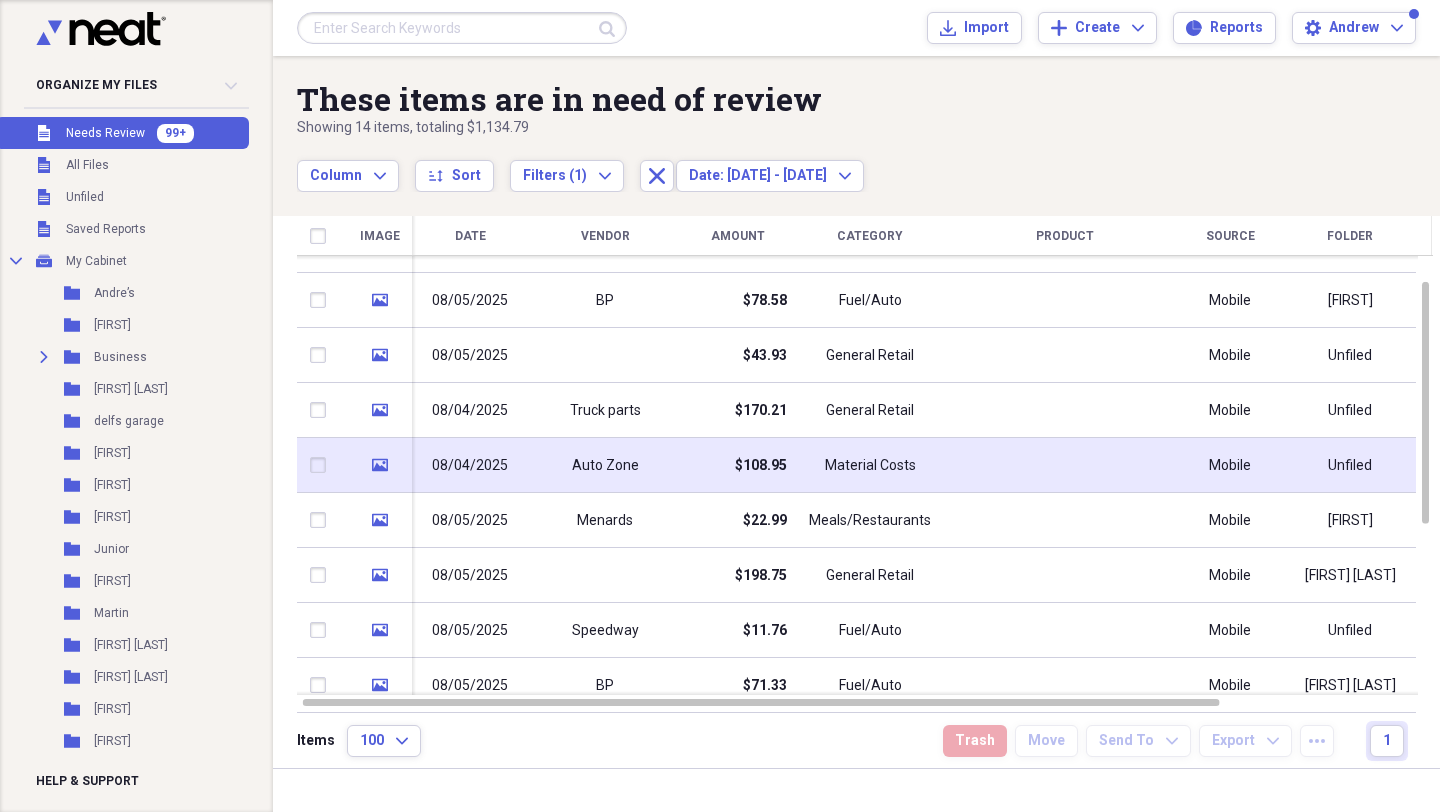 click on "$108.95" at bounding box center [737, 465] 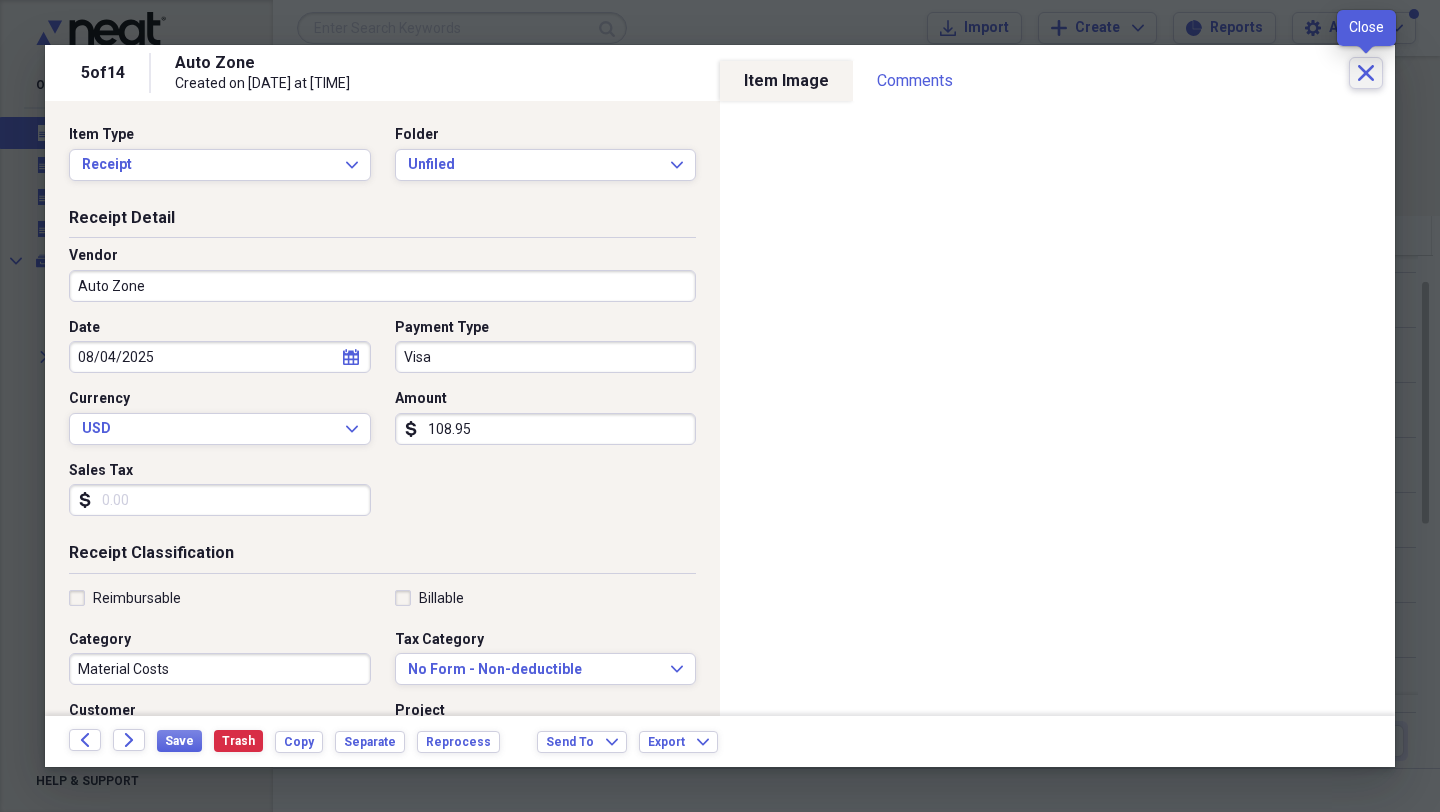 click on "Close" at bounding box center [1366, 73] 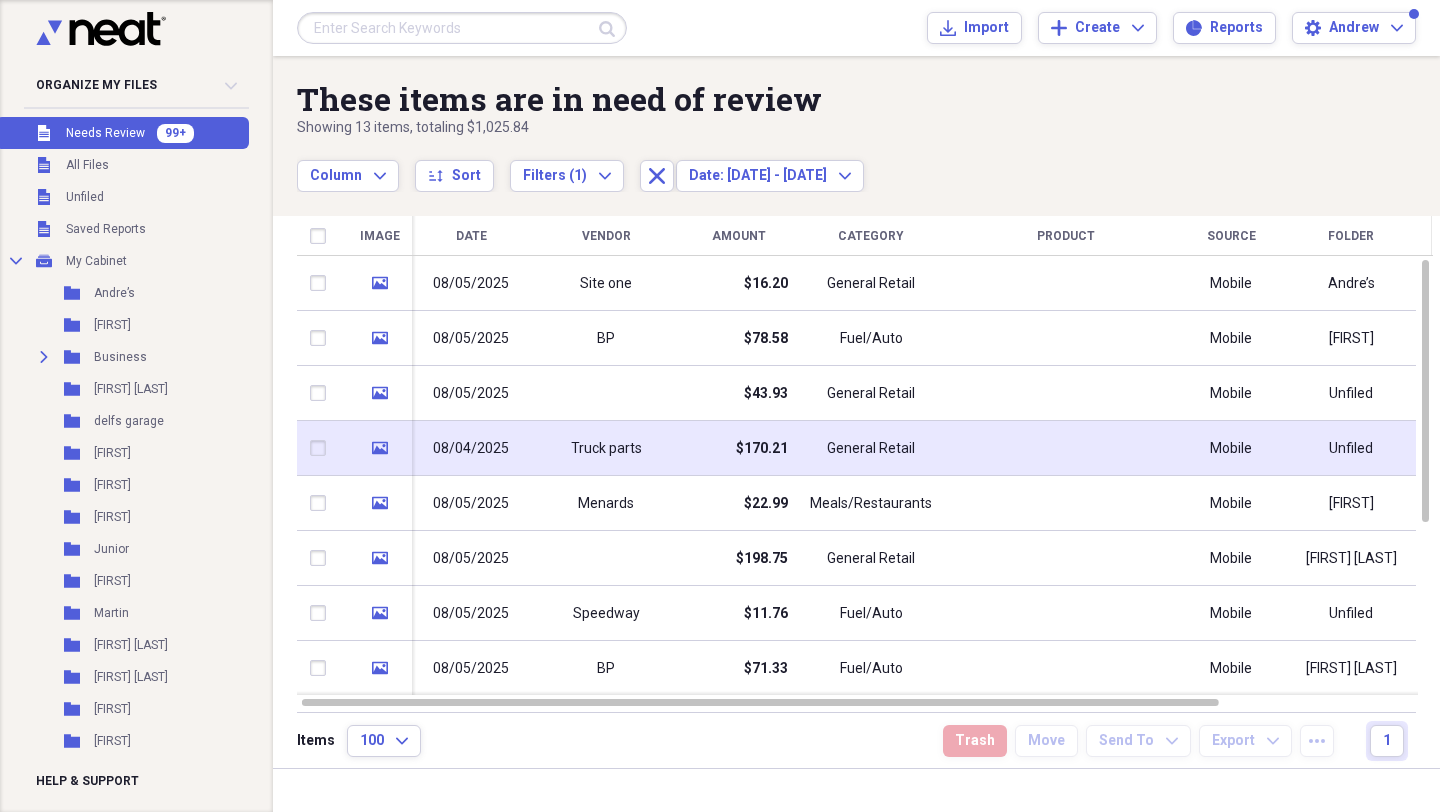 click on "$170.21" at bounding box center [738, 448] 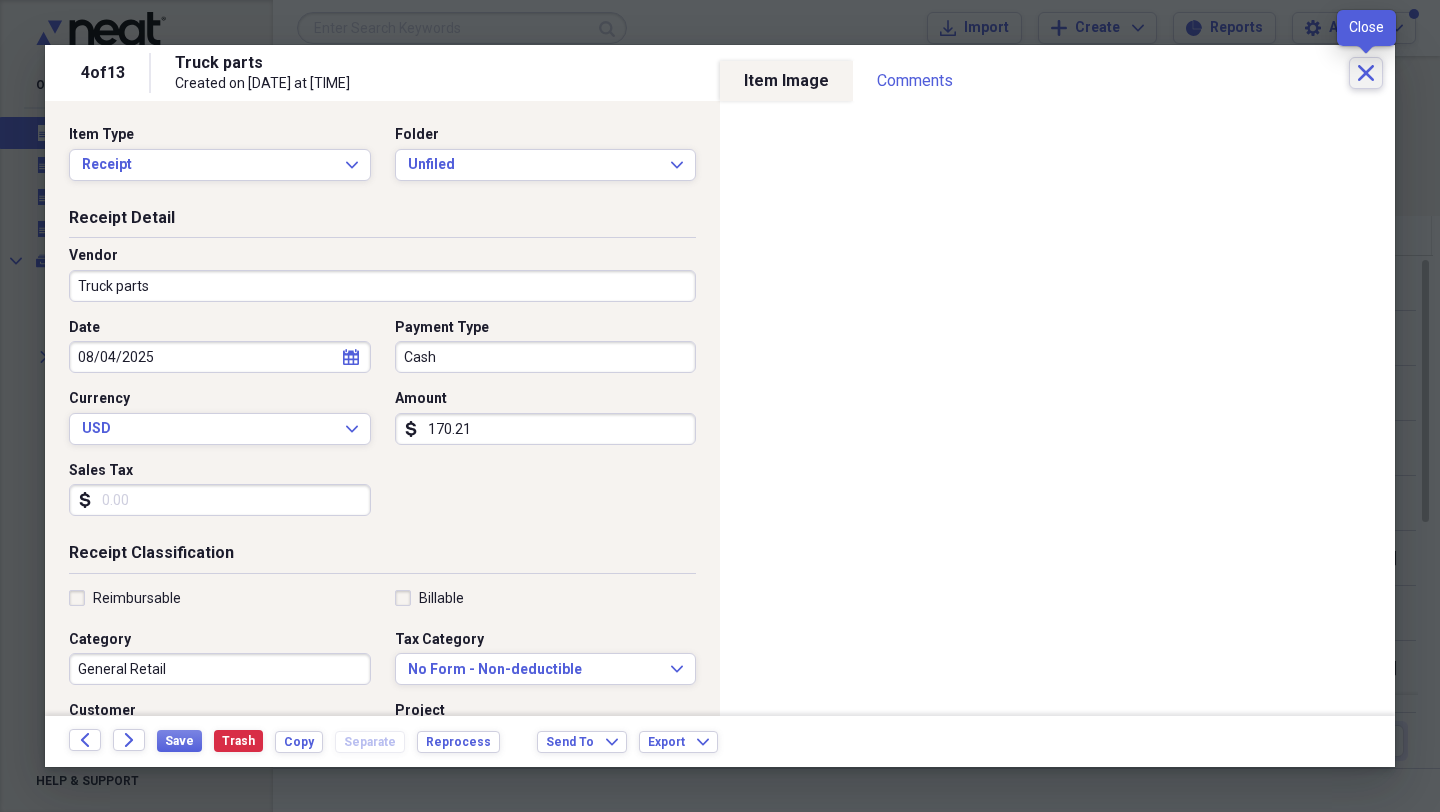 click on "Close" 